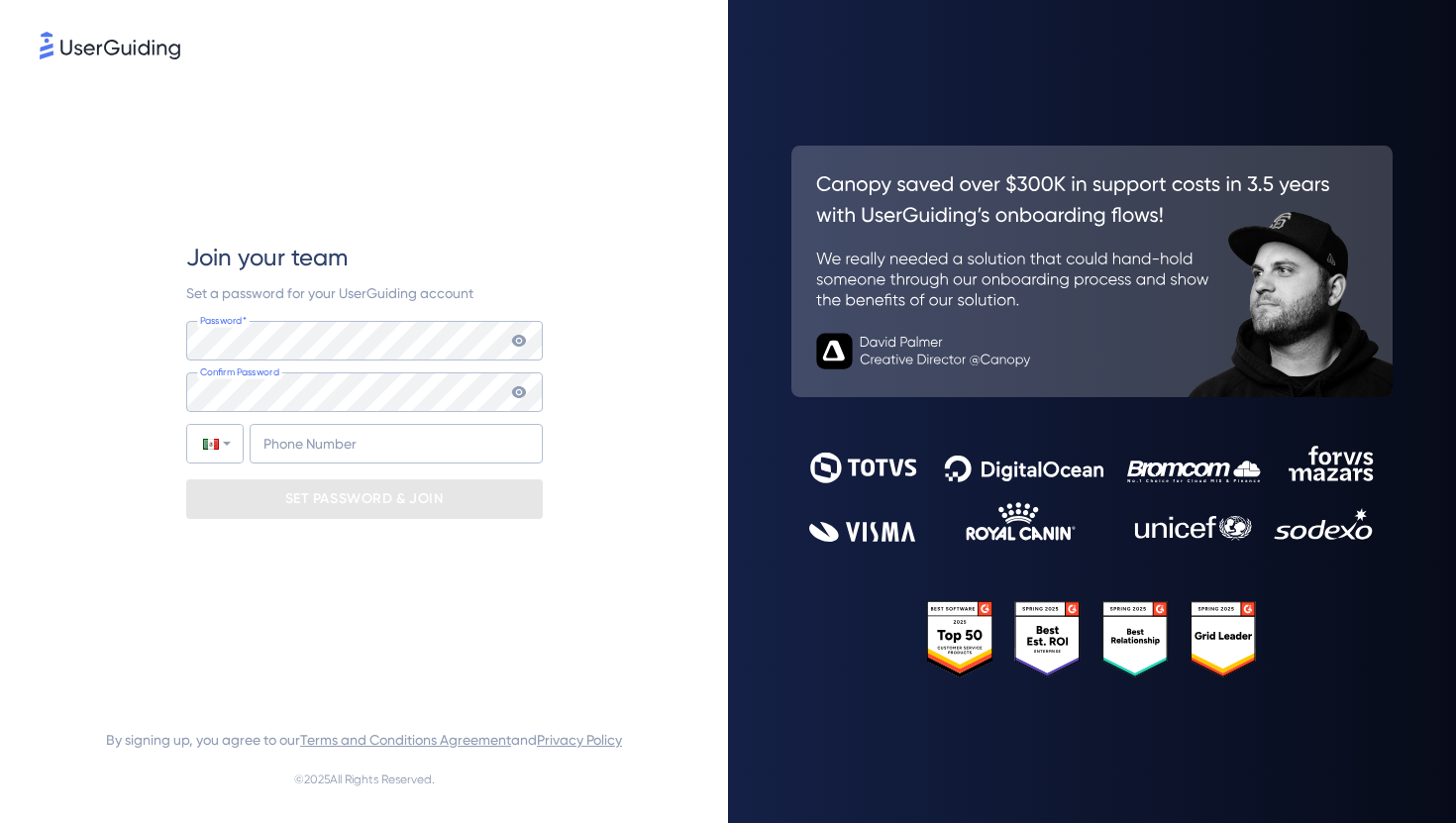 scroll, scrollTop: 0, scrollLeft: 0, axis: both 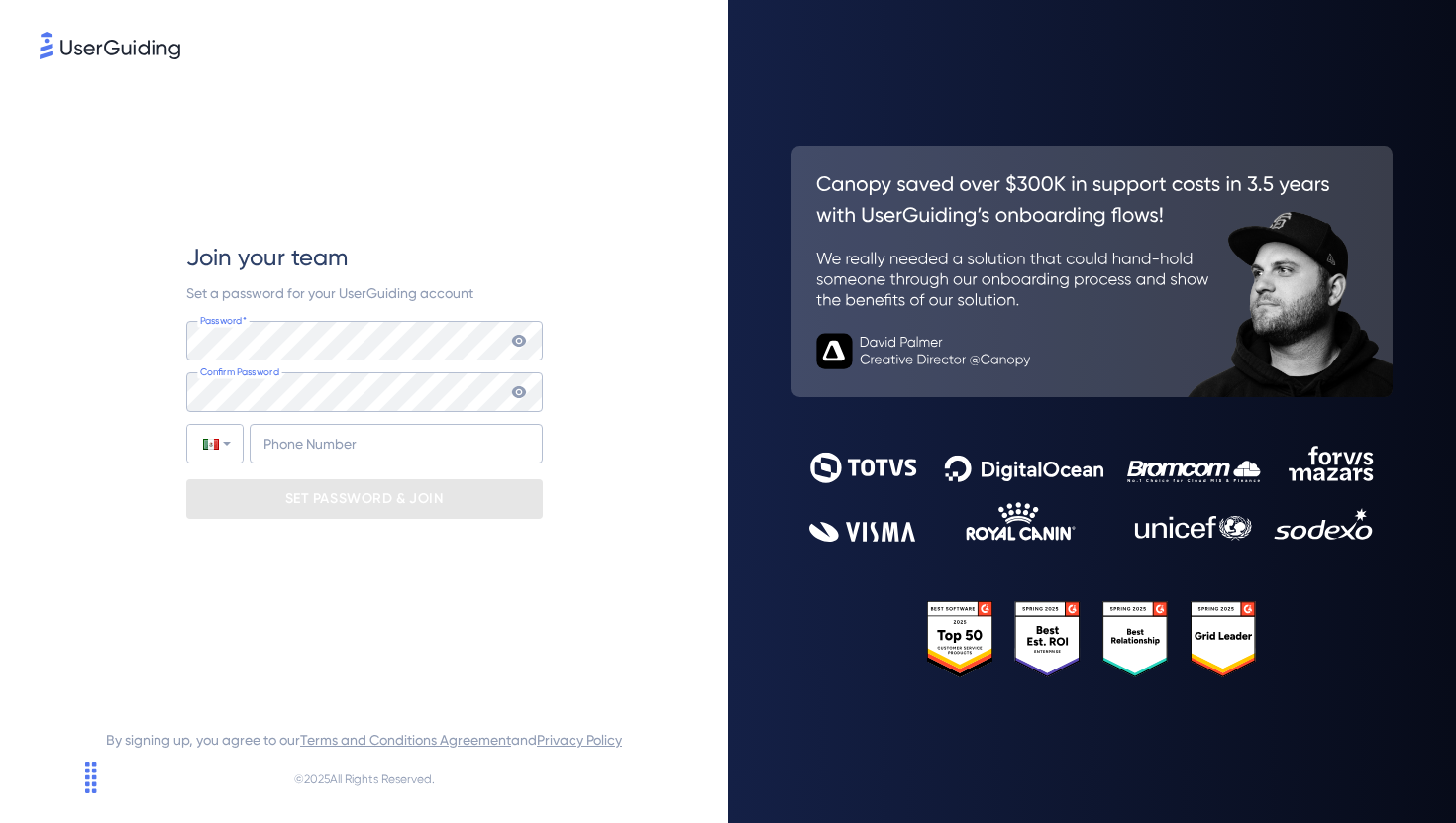 click on "Join your team Set a password for your UserGuiding account Password* Your password must contain: At least 8 characters At least 3 of the following: Lower case letters (a-z) Upper case letters (A-Z) Numbers (0-9) Special characters (e.g. !@#$%^&*) Confirm Password Phone Number +52 SET PASSWORD & JOIN" at bounding box center [364, 379] 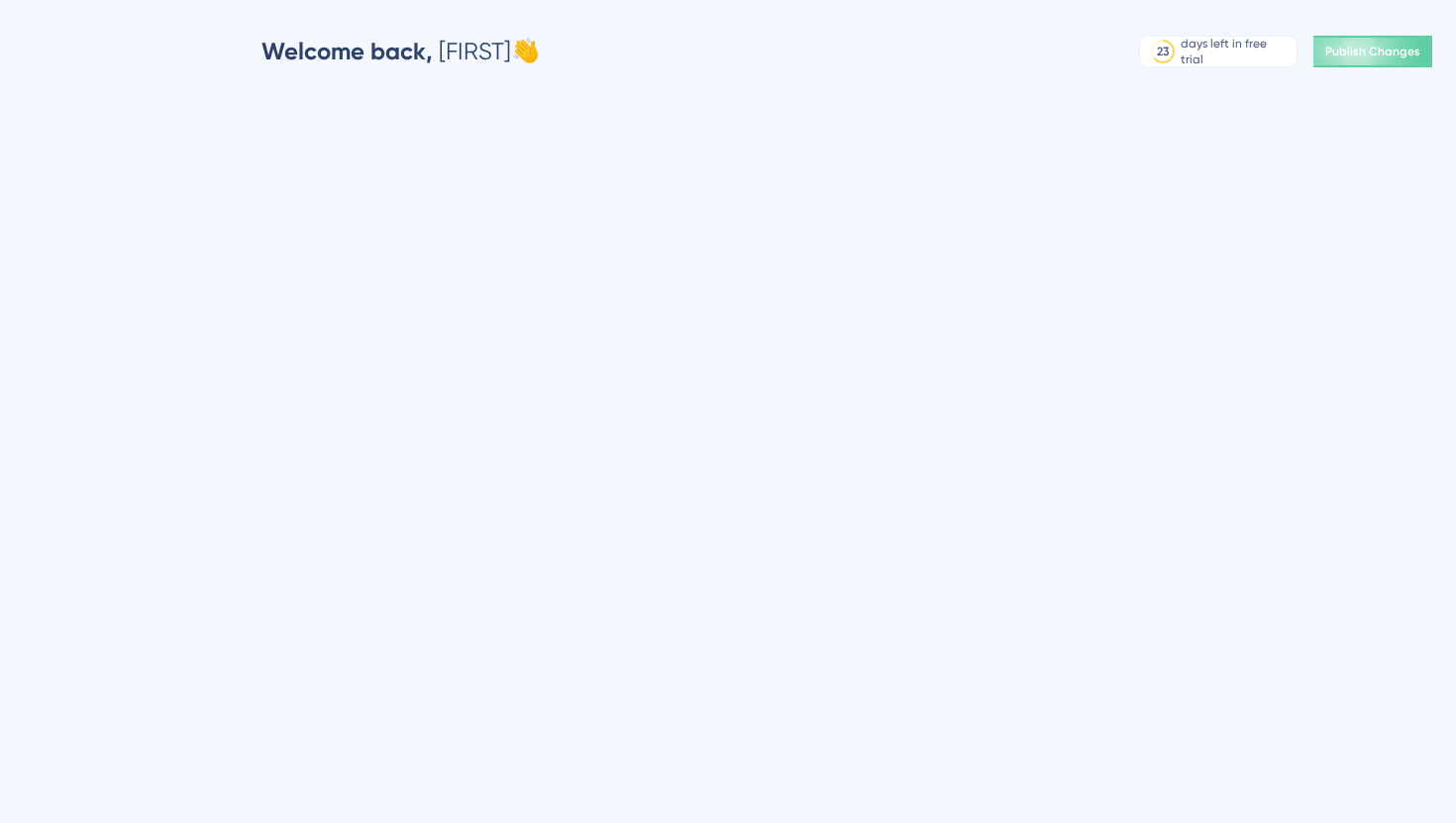 scroll, scrollTop: 0, scrollLeft: 0, axis: both 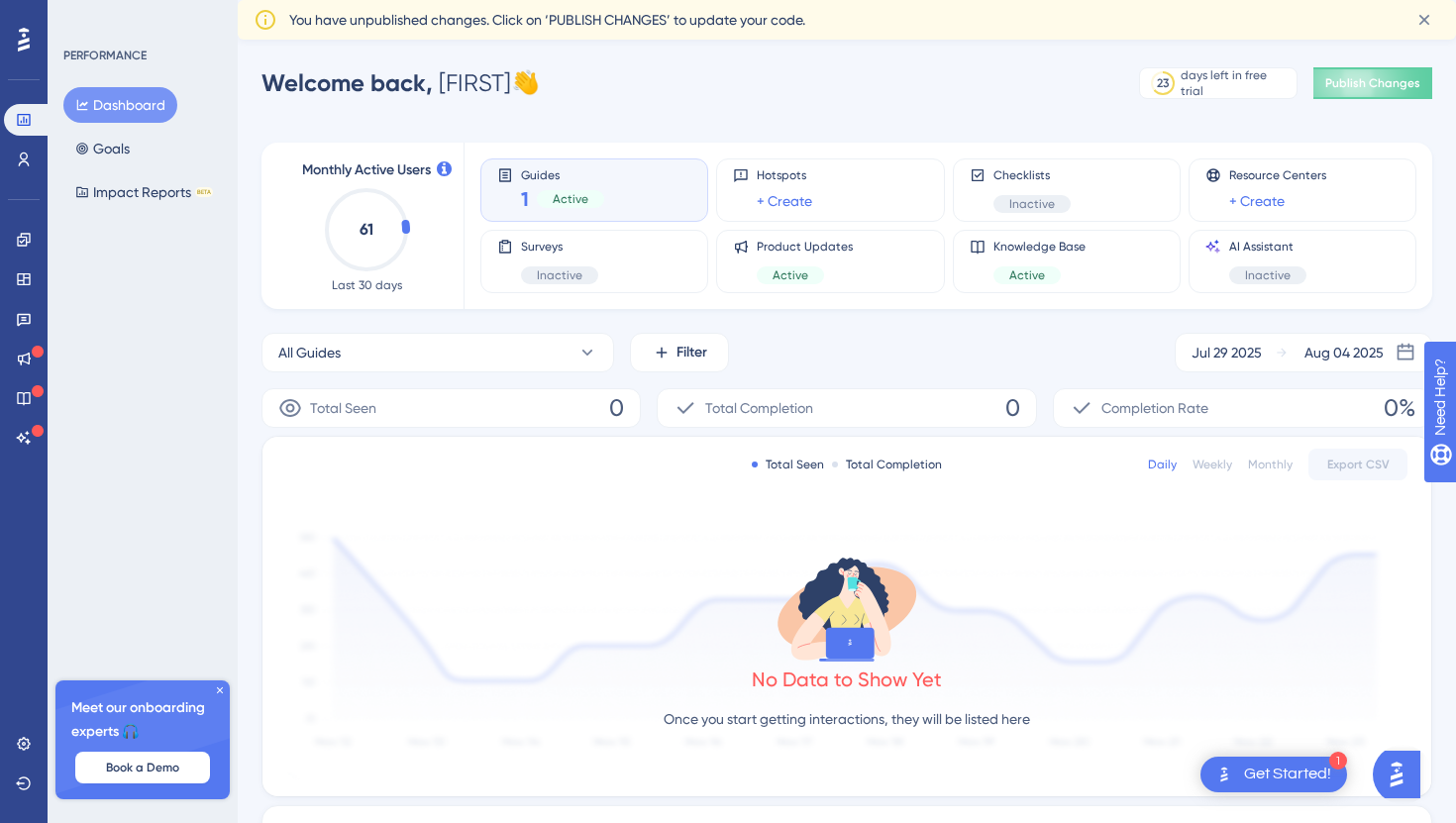 click on "Get Started!" at bounding box center [1288, 774] 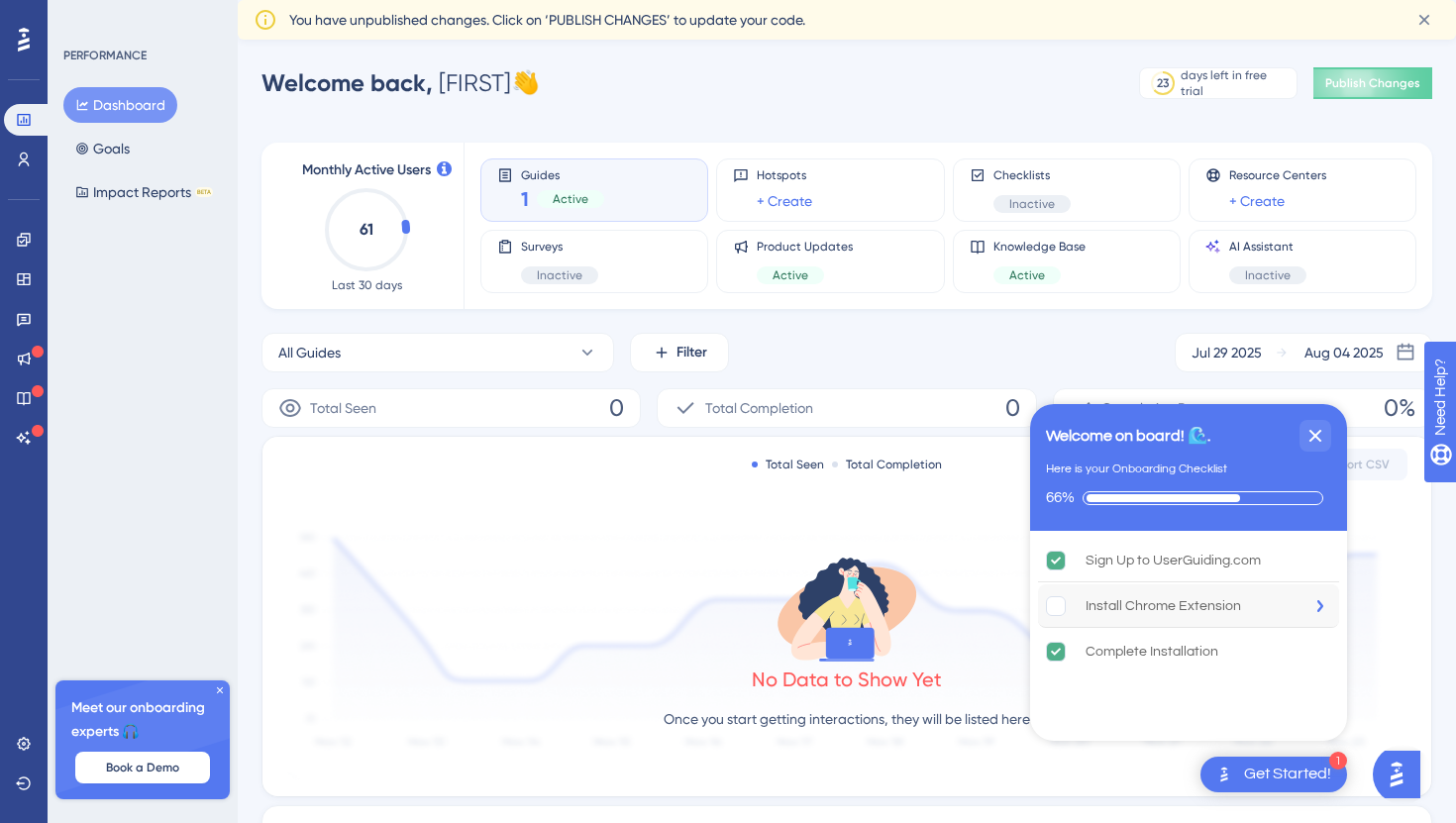 click on "Install Chrome Extension" at bounding box center (1189, 606) 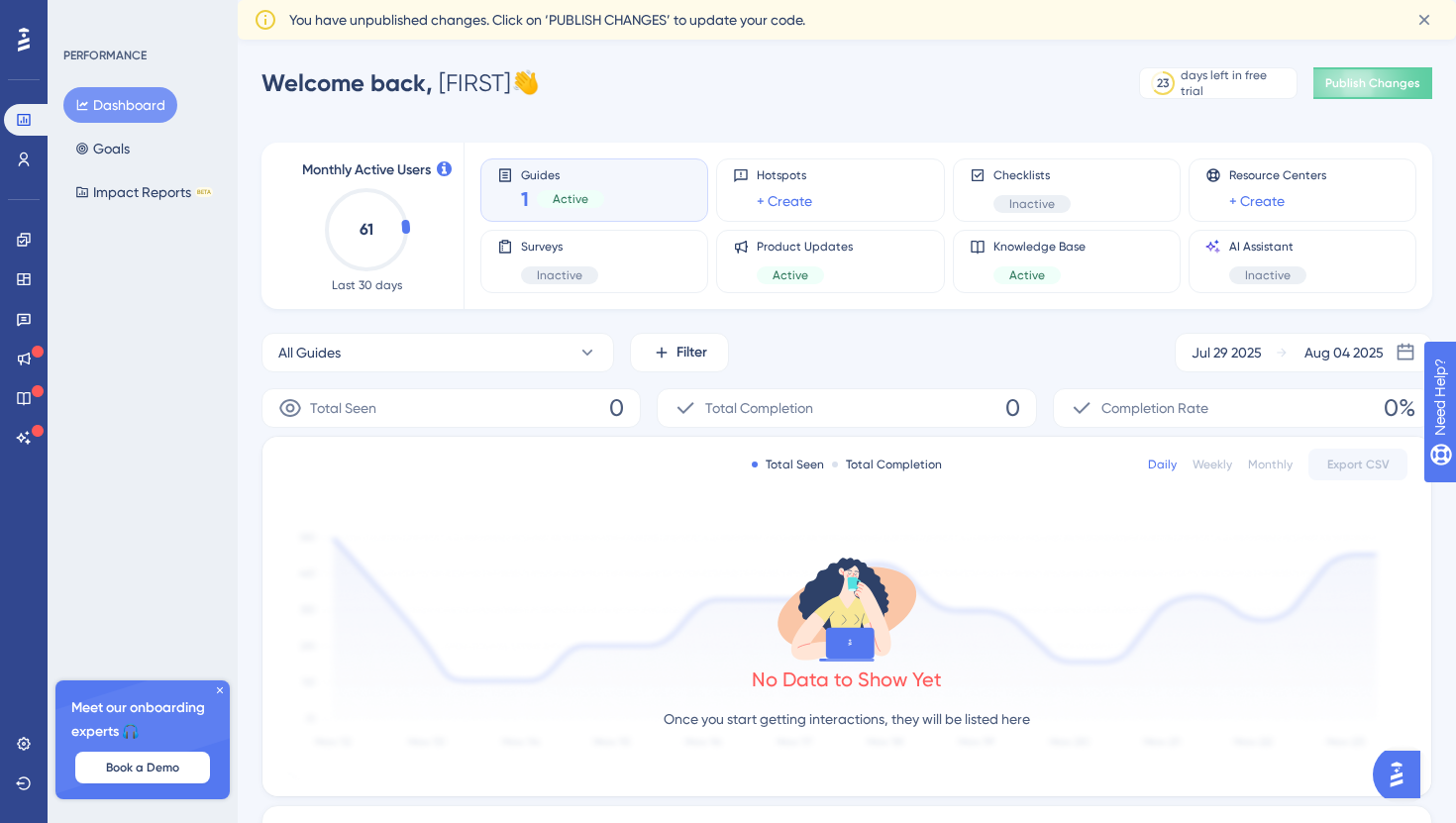 click at bounding box center [1397, 774] 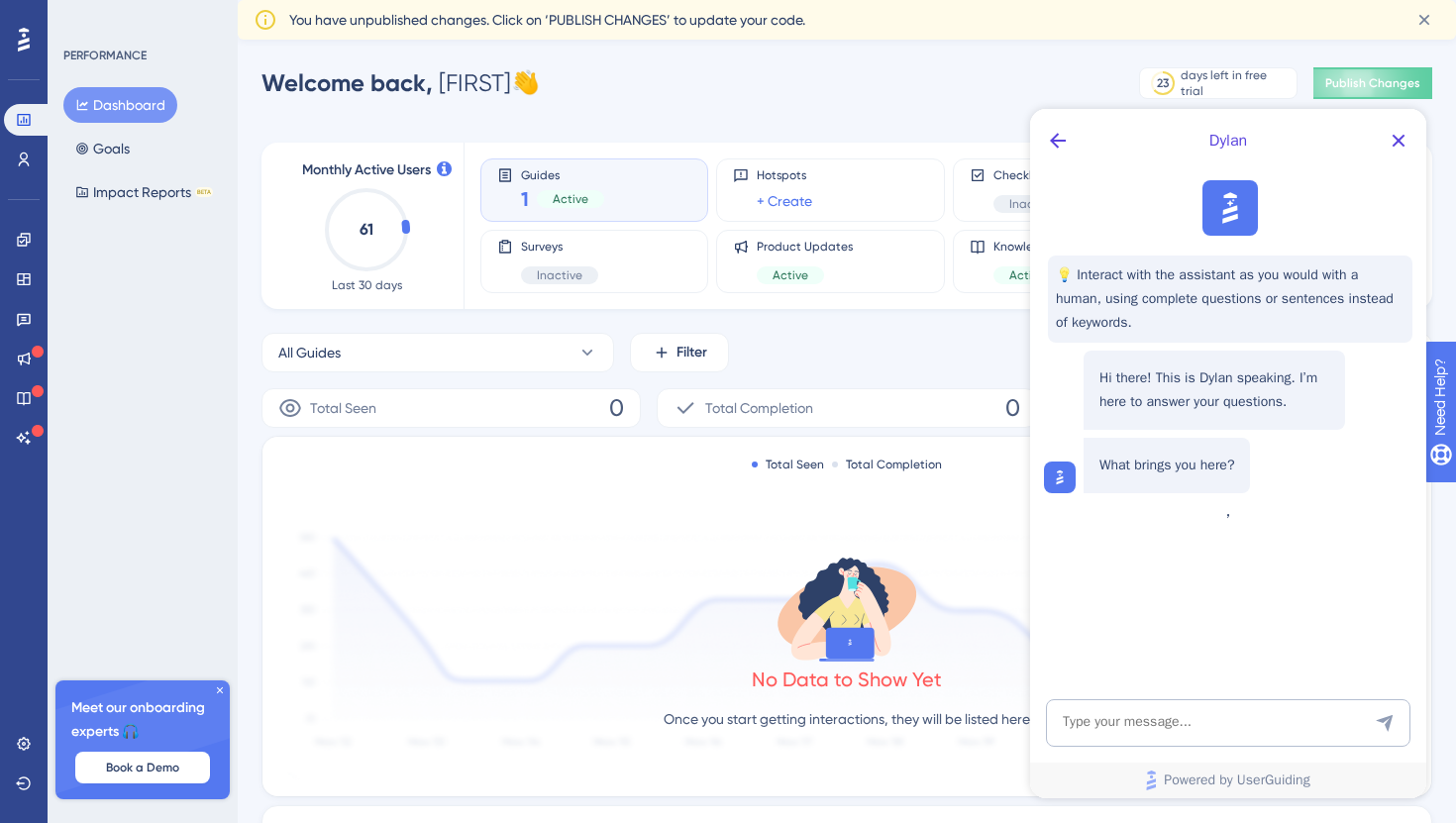 scroll, scrollTop: 0, scrollLeft: 0, axis: both 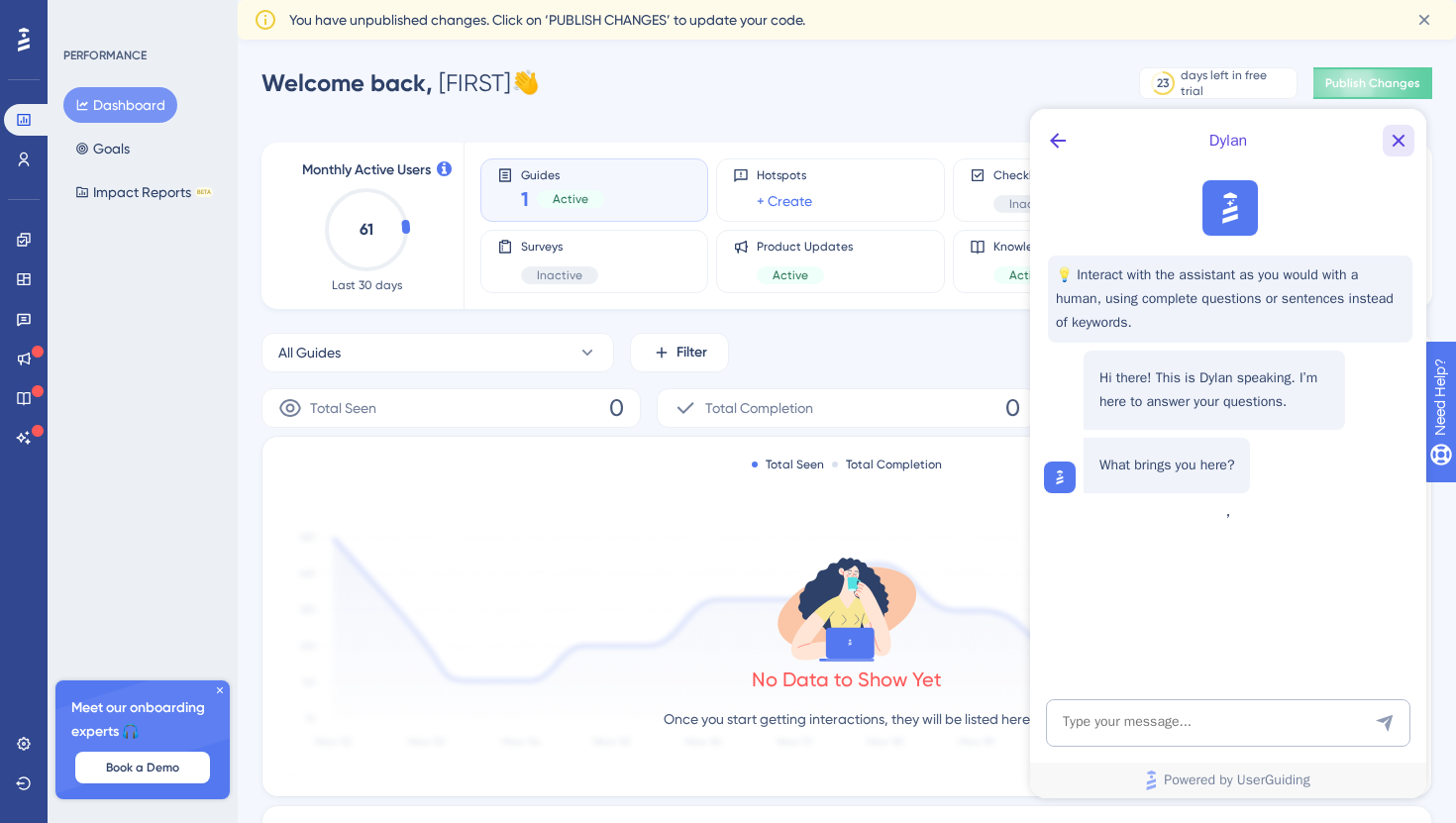 click 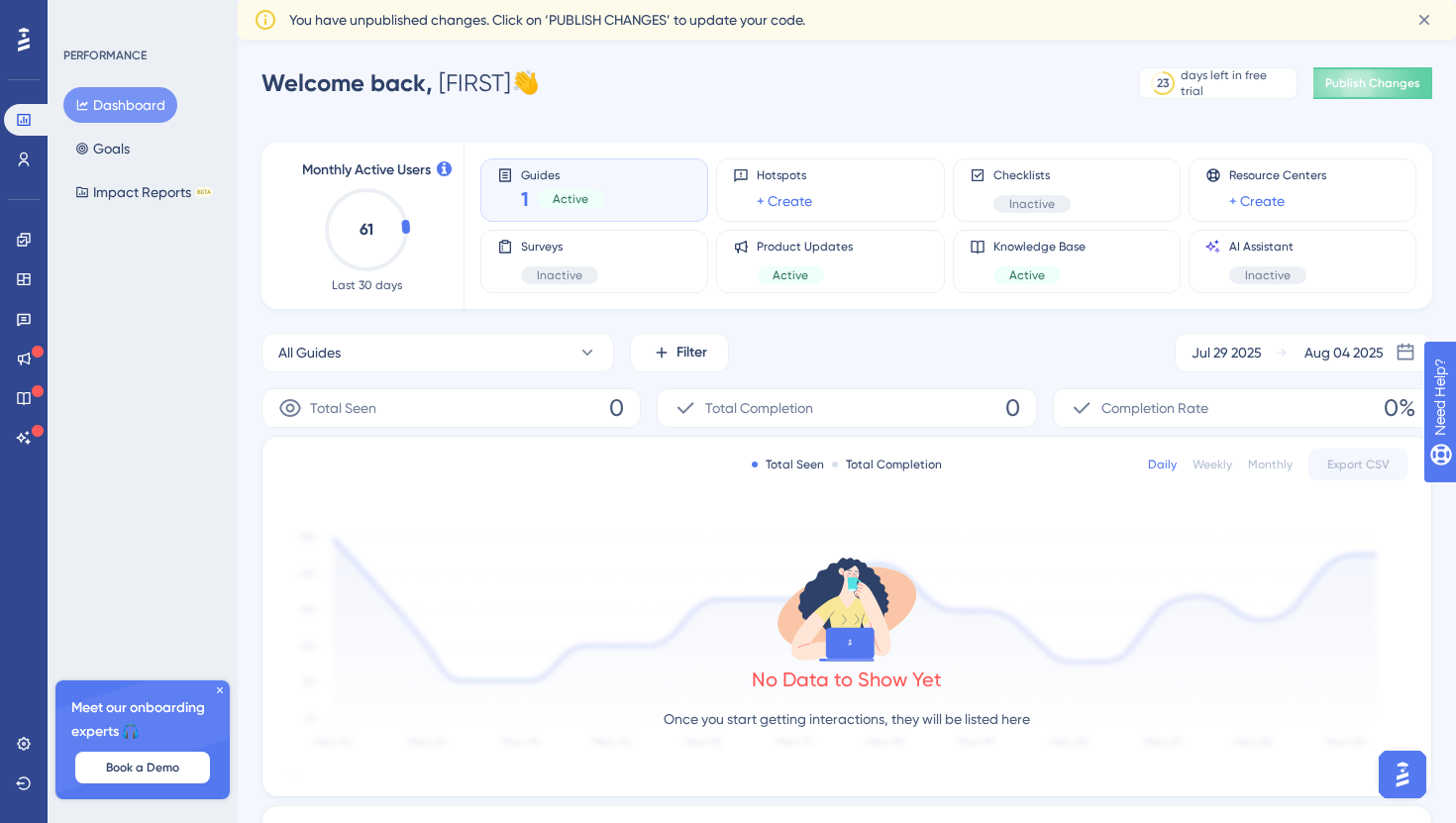 scroll, scrollTop: 0, scrollLeft: 0, axis: both 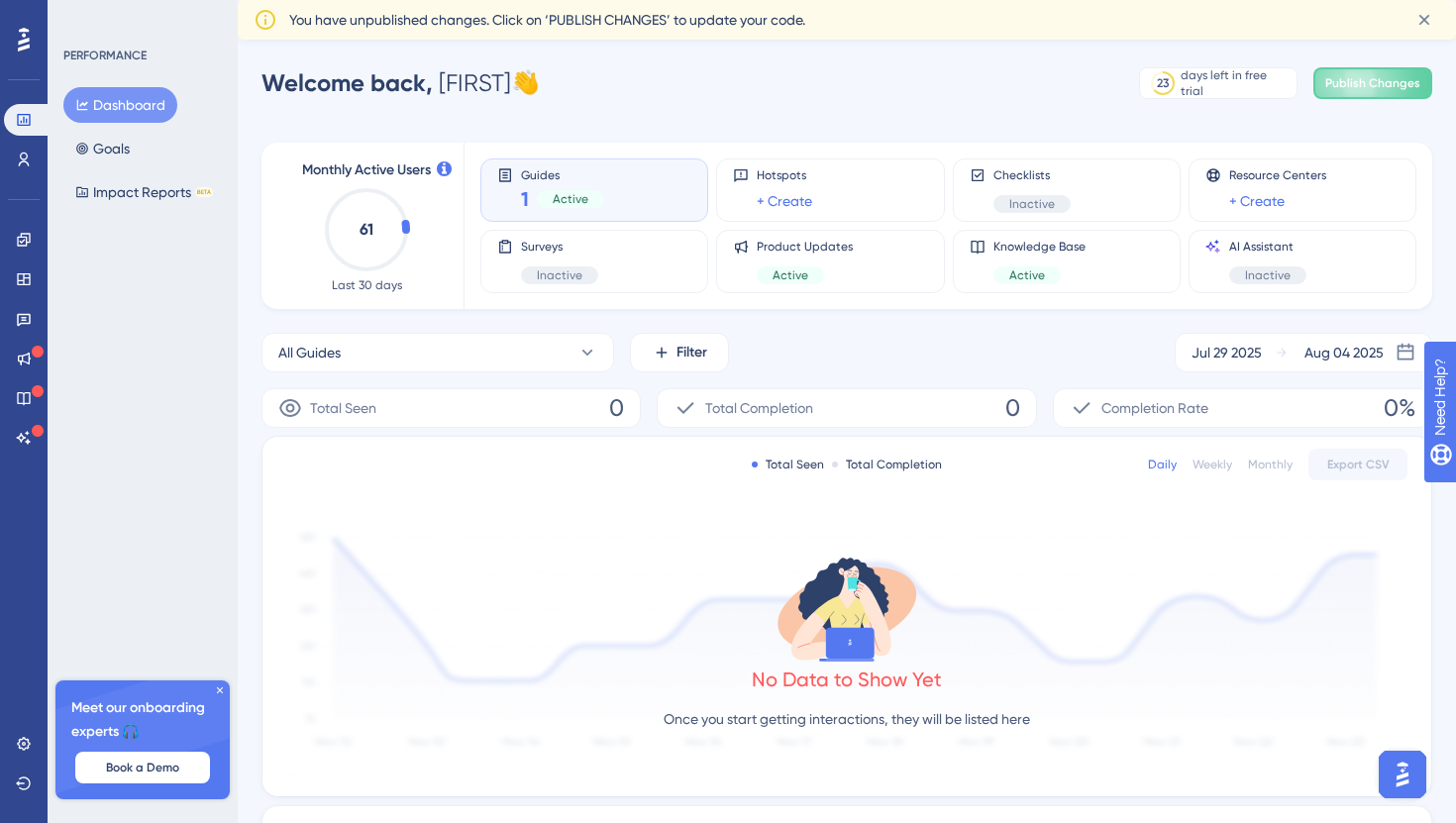 click on "Performance Users Engagement Widgets Feedback Product Updates Knowledge Base AI Assistant Settings Logout" at bounding box center [24, 411] 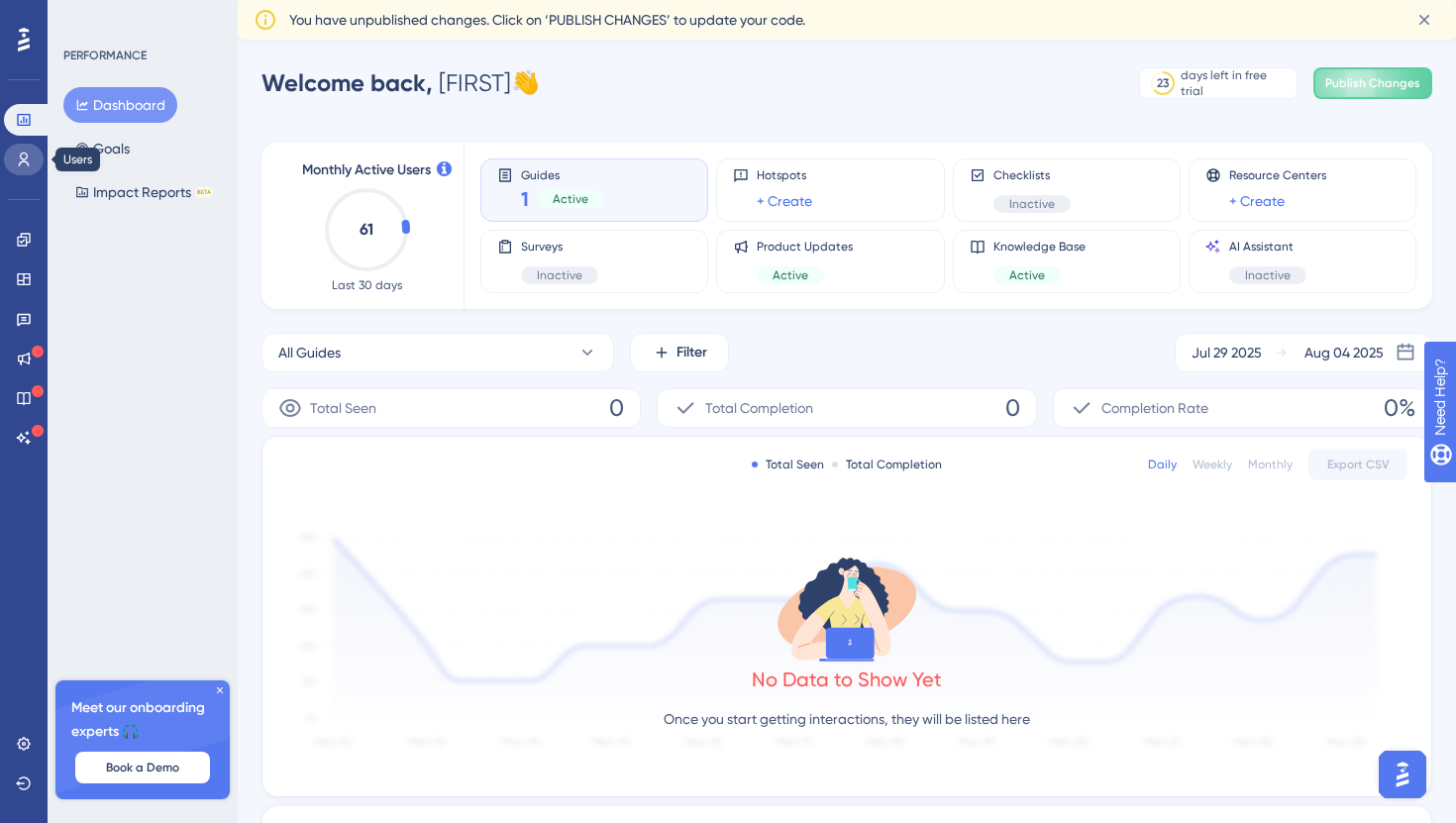 click 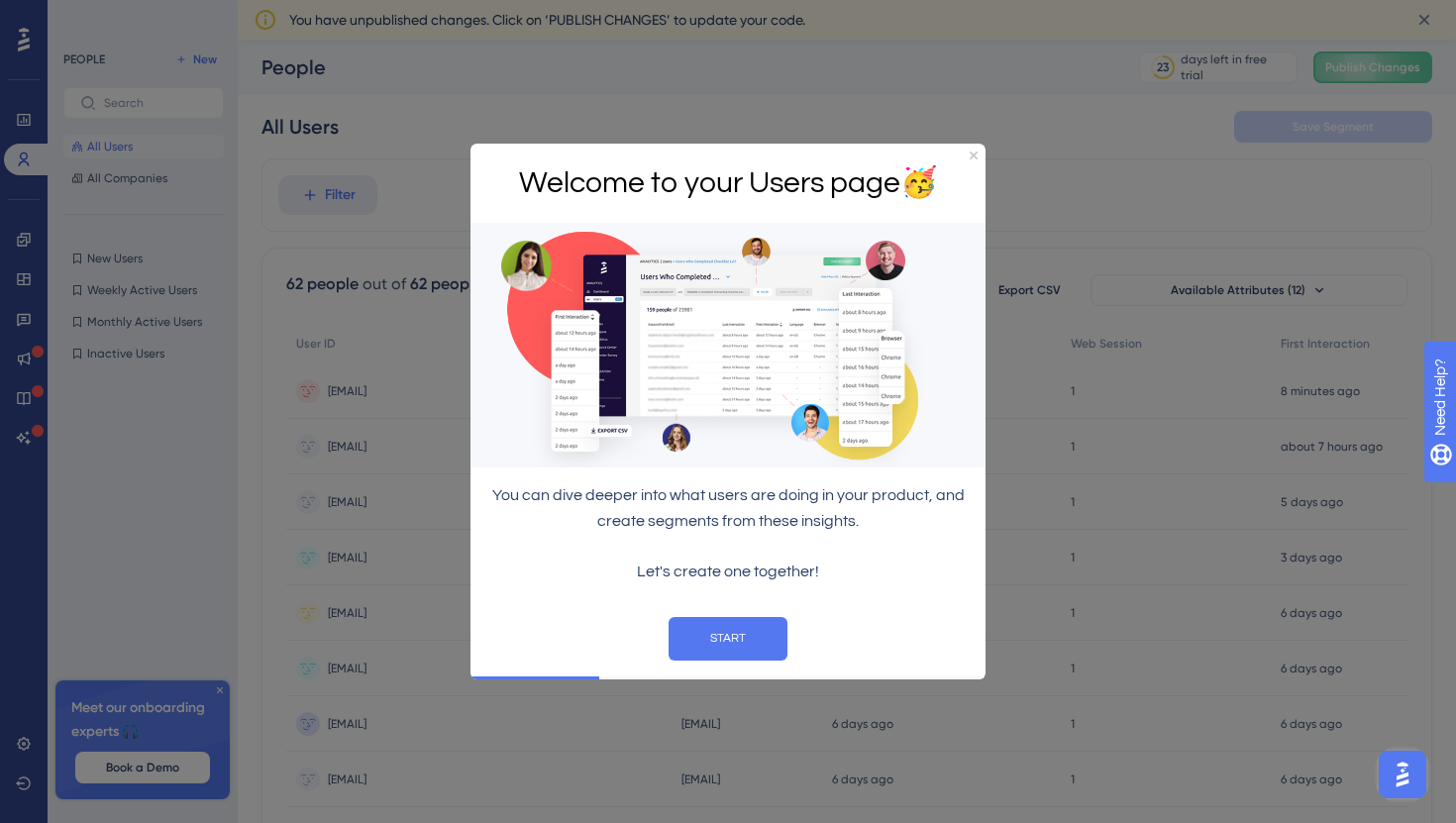 scroll, scrollTop: 0, scrollLeft: 0, axis: both 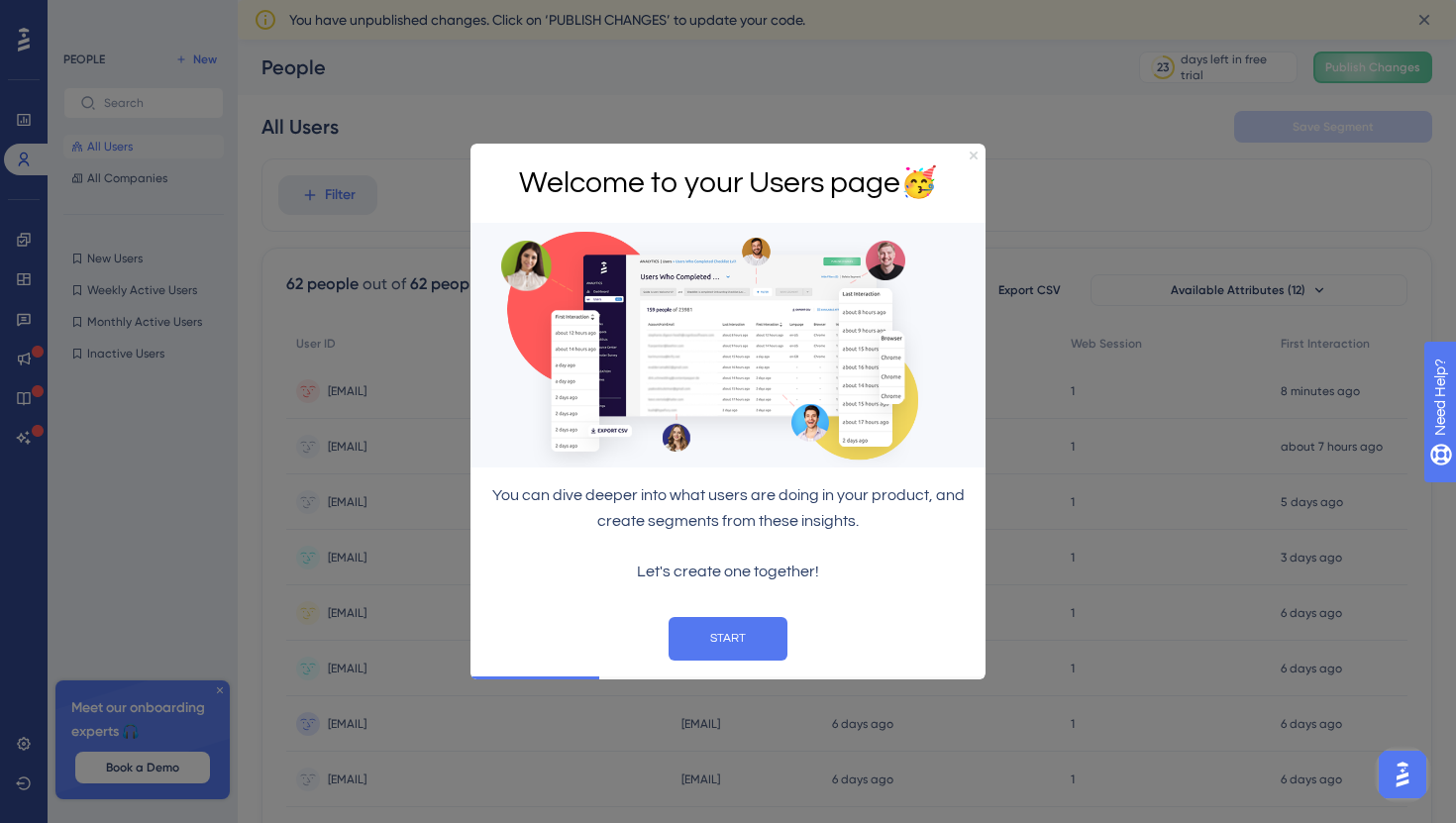 click 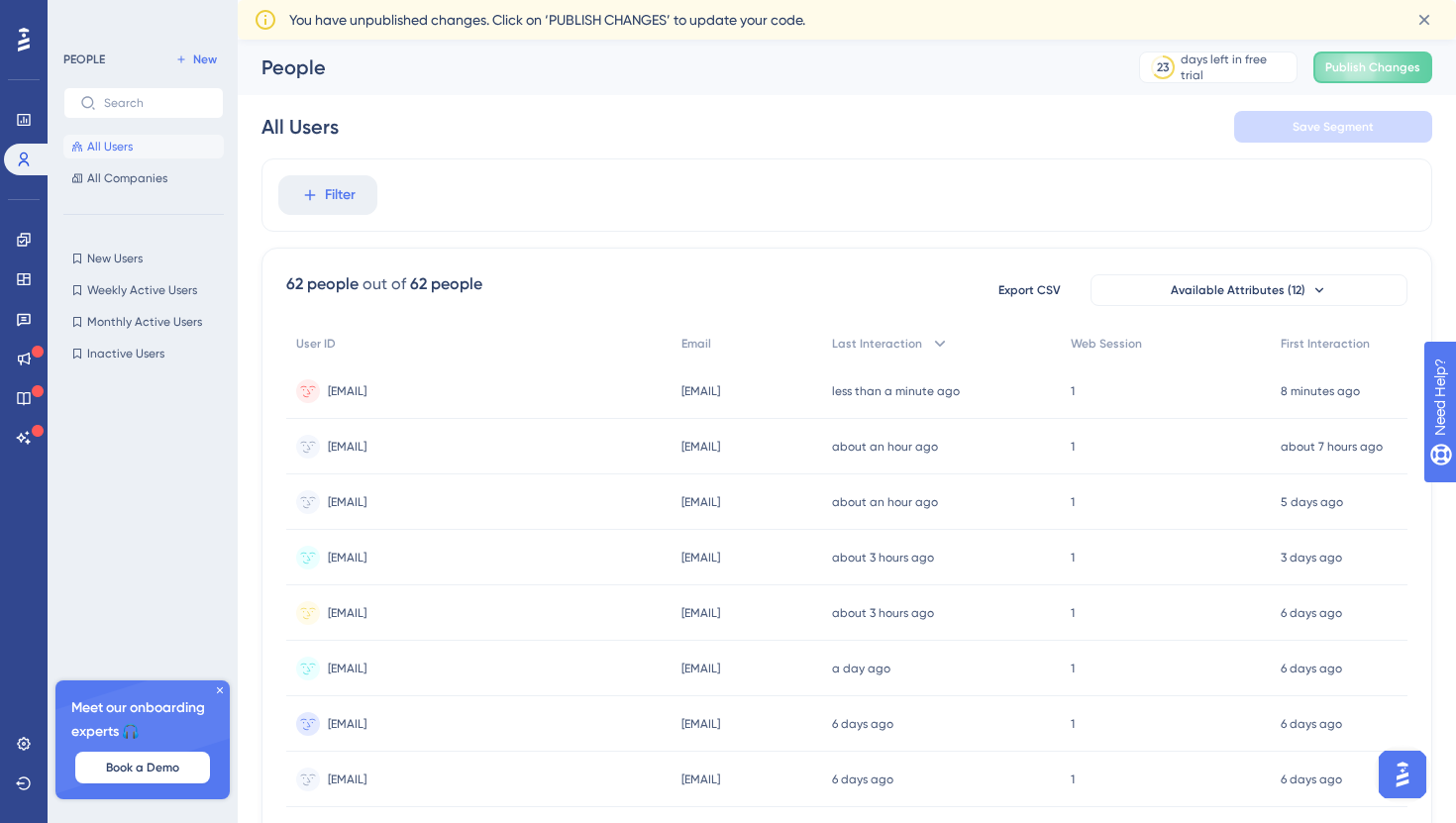 click on "62   people" at bounding box center (446, 284) 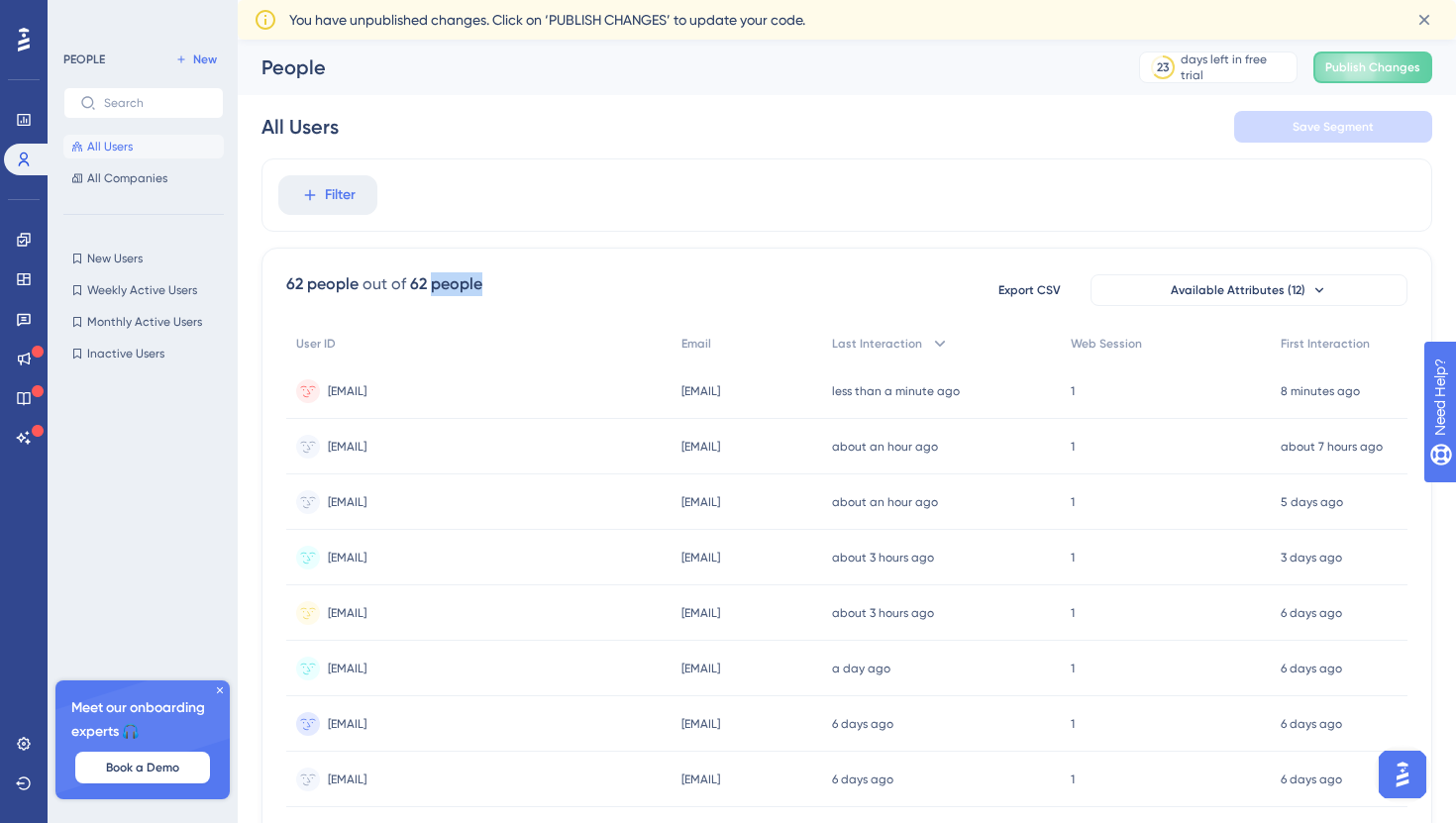 click on "62   people" at bounding box center (446, 284) 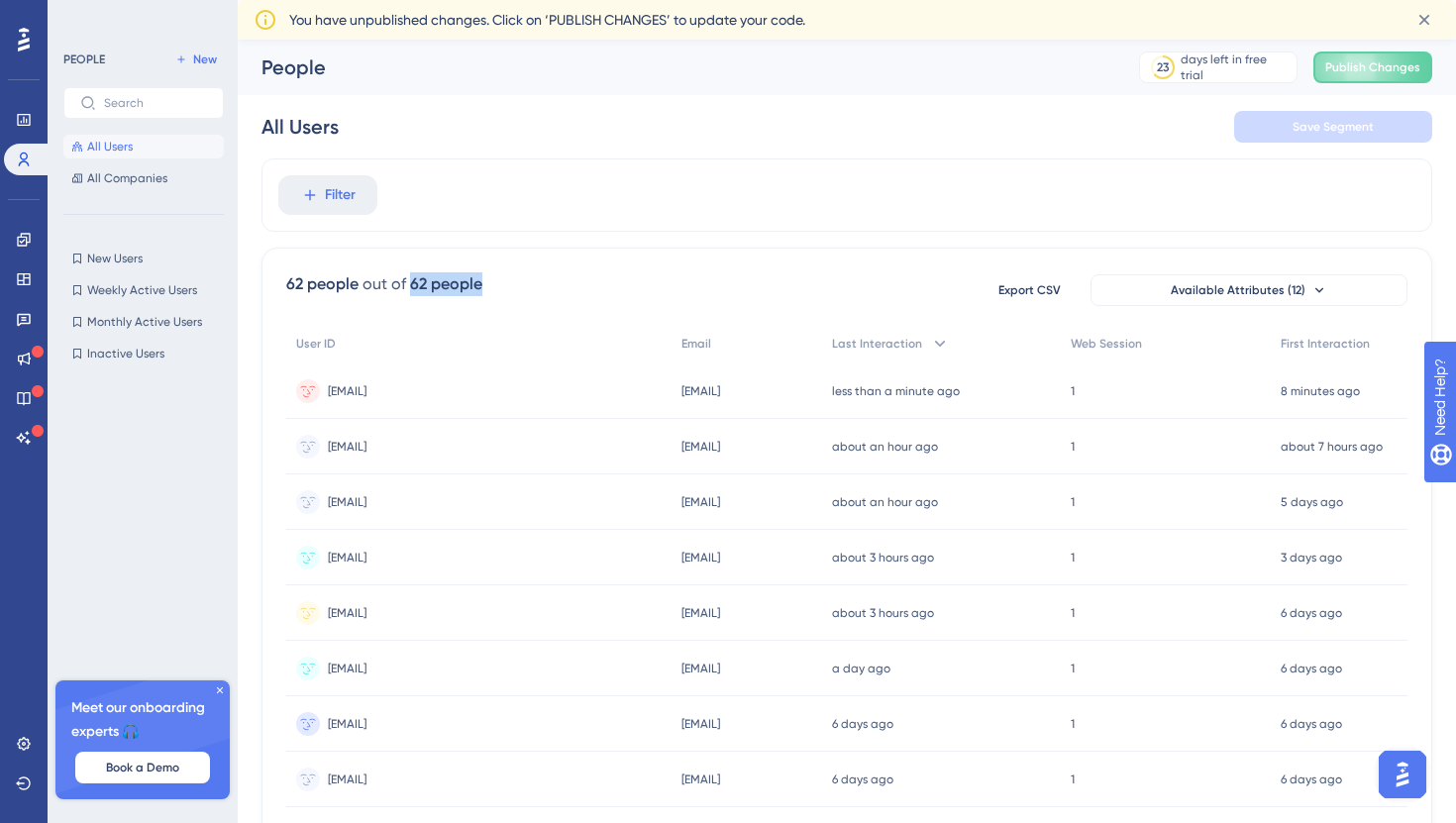 click on "62   people out of 62   people Export CSV Available Attributes (12)" at bounding box center [847, 290] 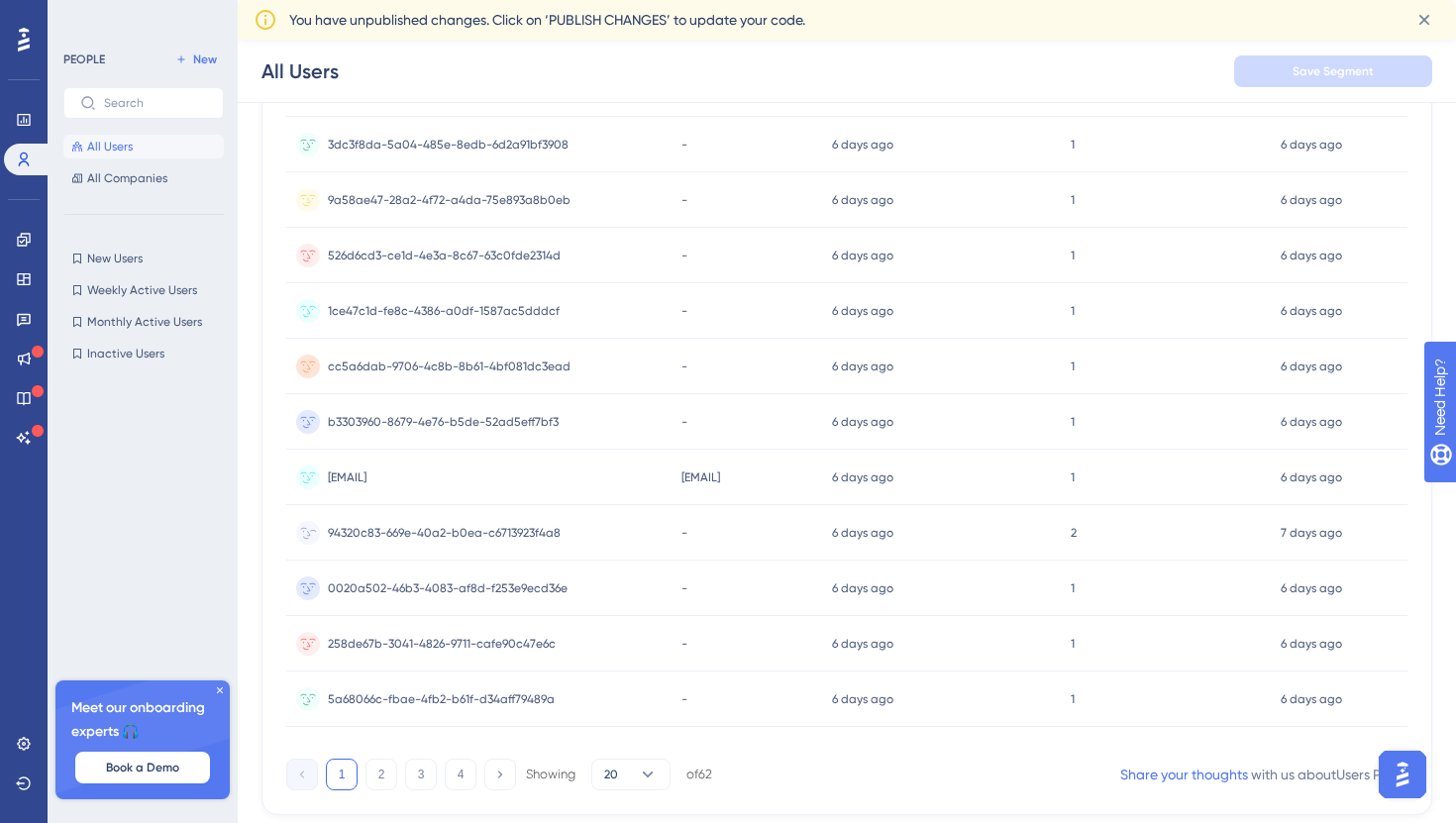 scroll, scrollTop: 809, scrollLeft: 0, axis: vertical 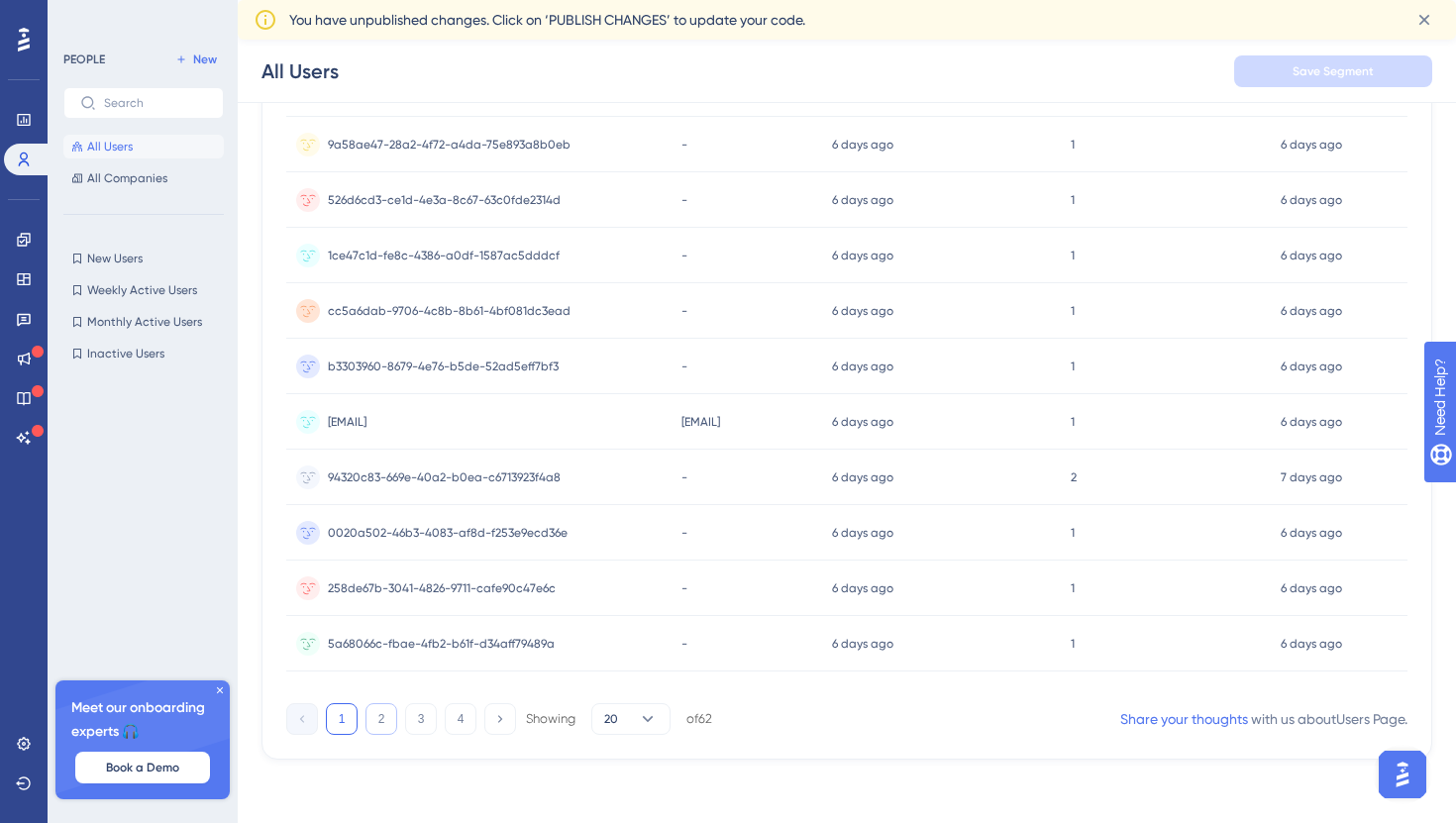 click on "2" at bounding box center (381, 719) 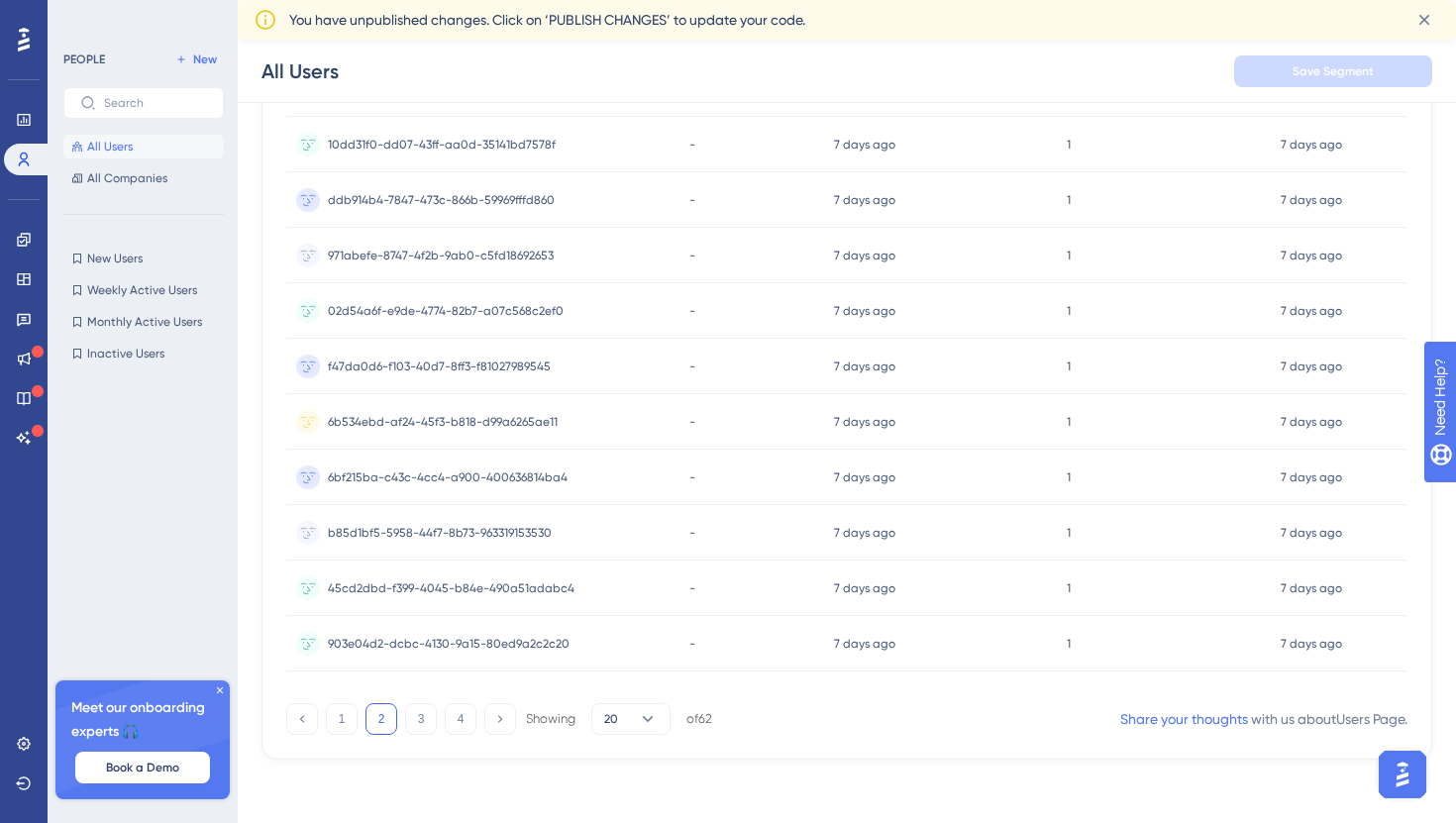 click on "2" at bounding box center [381, 719] 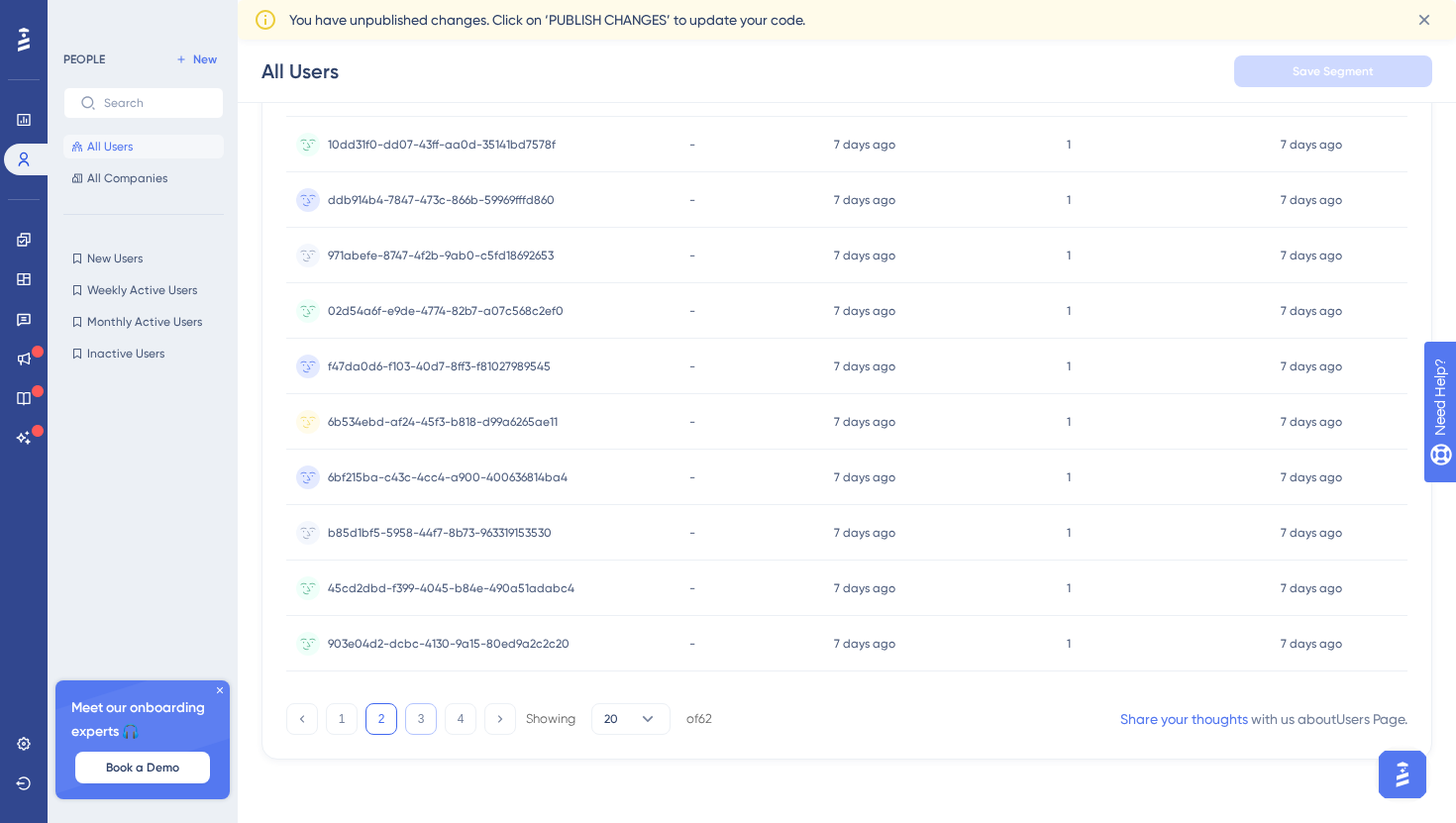 click on "3" at bounding box center (421, 719) 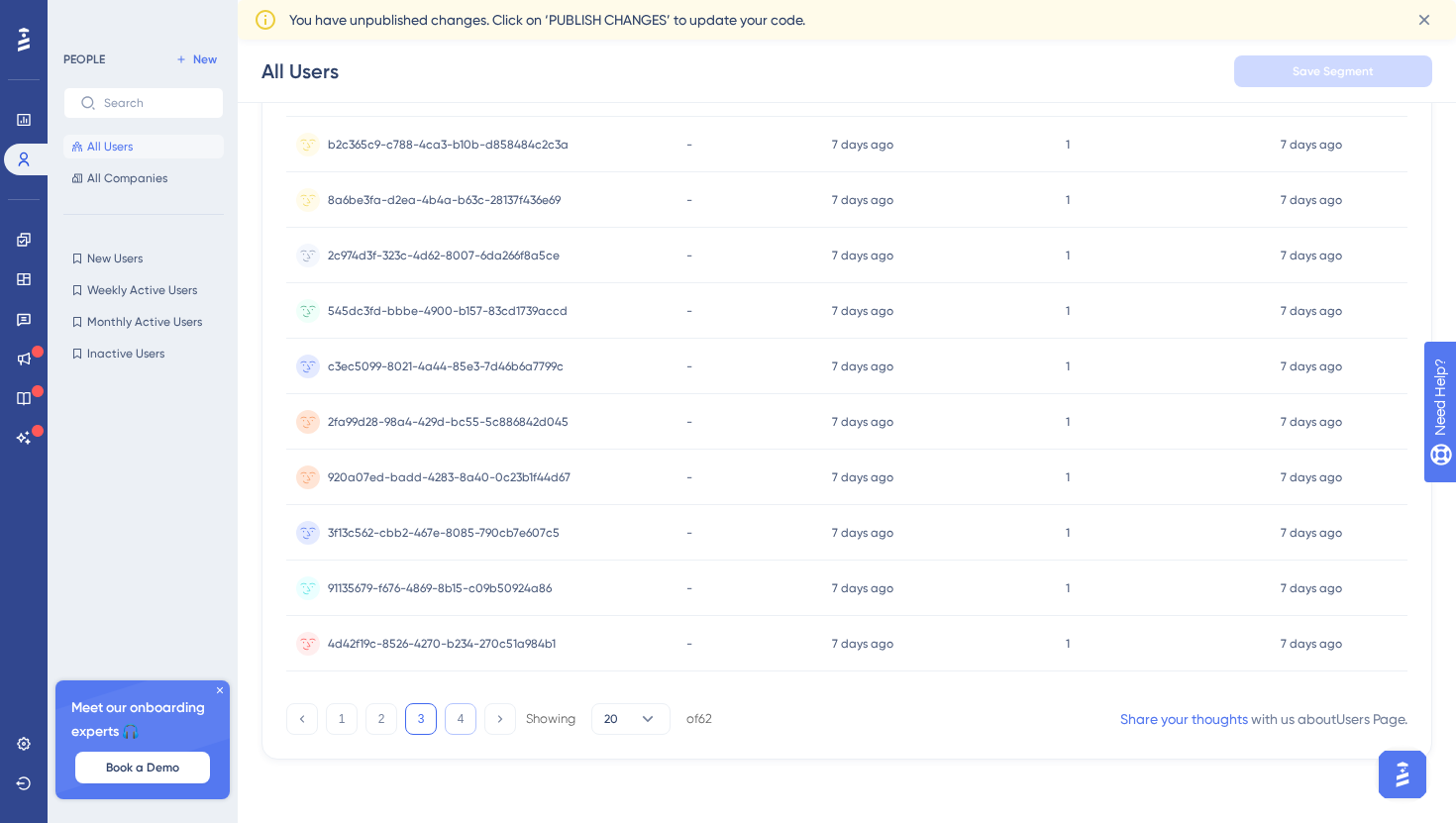 click on "4" at bounding box center [461, 719] 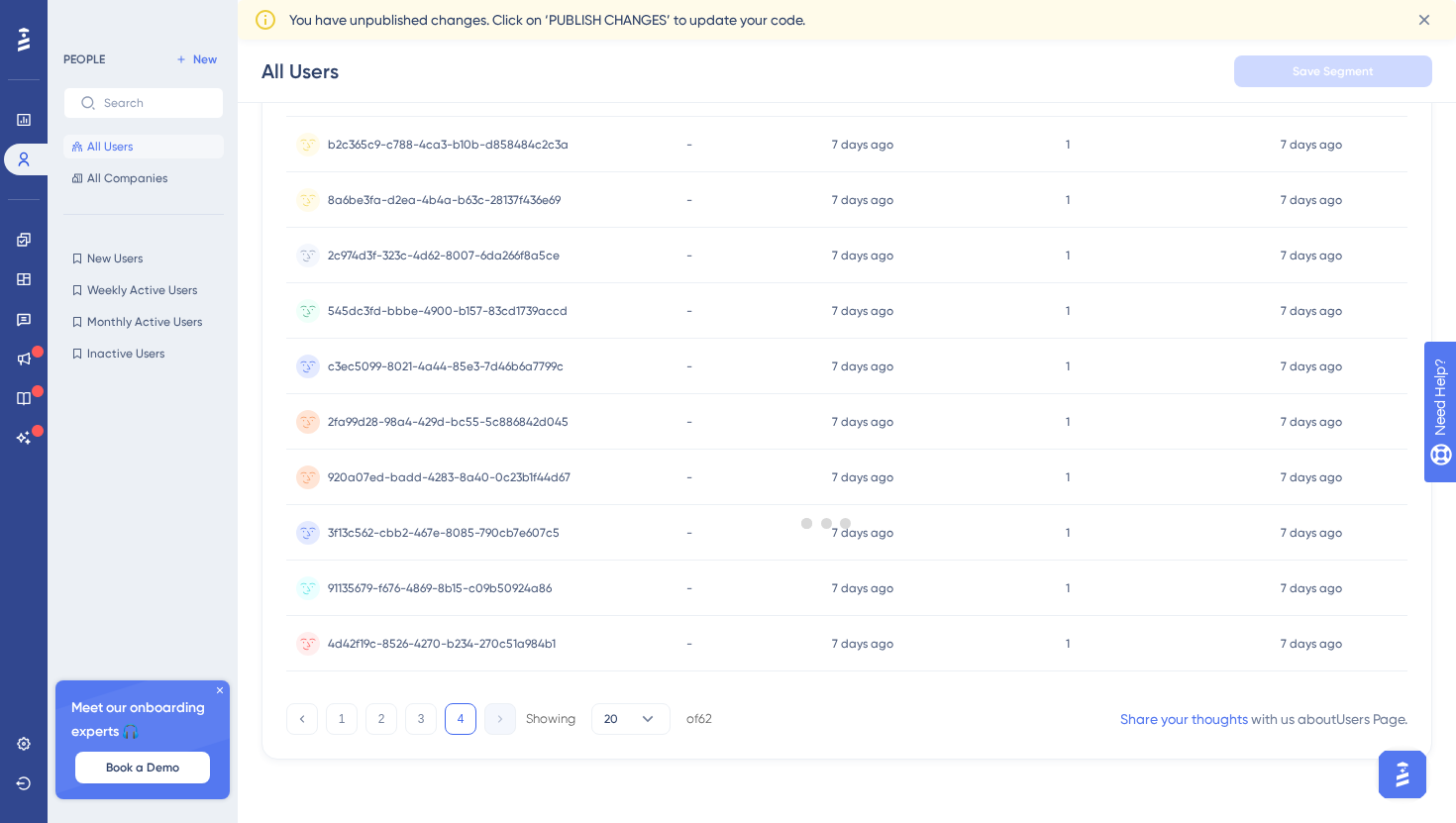 scroll, scrollTop: 0, scrollLeft: 0, axis: both 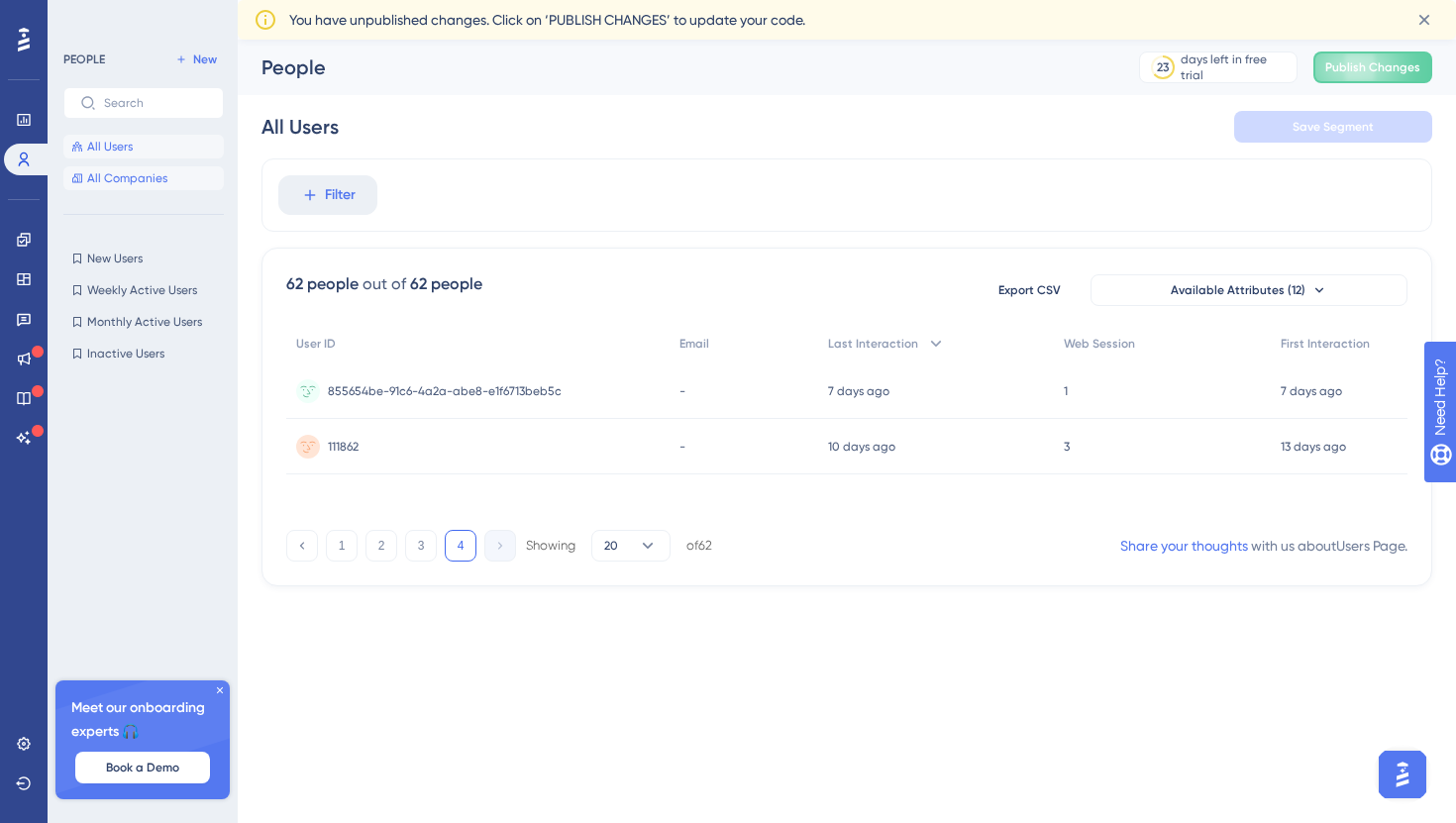 click on "All Companies" at bounding box center [144, 178] 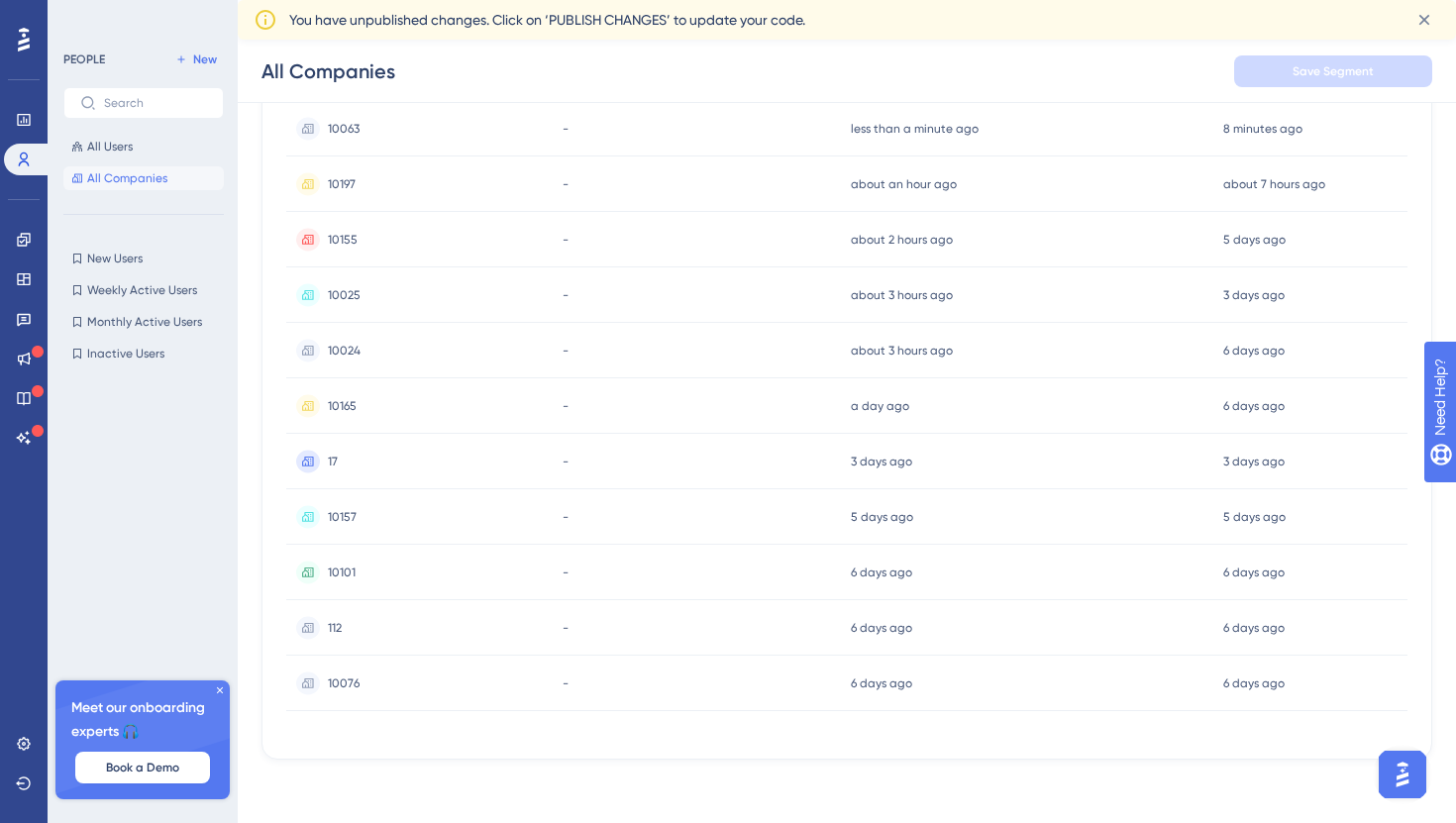 scroll, scrollTop: 0, scrollLeft: 0, axis: both 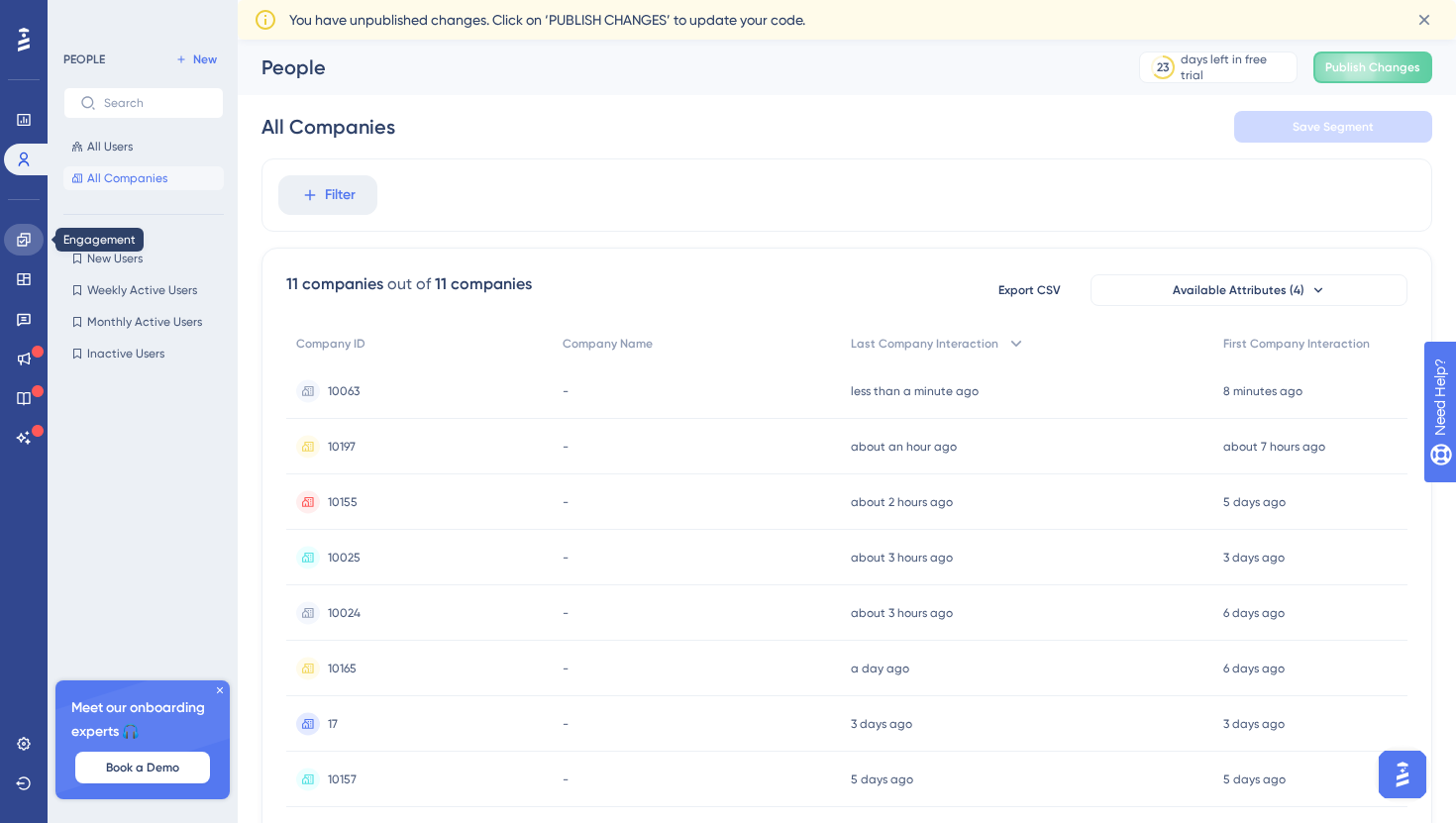 click at bounding box center (24, 240) 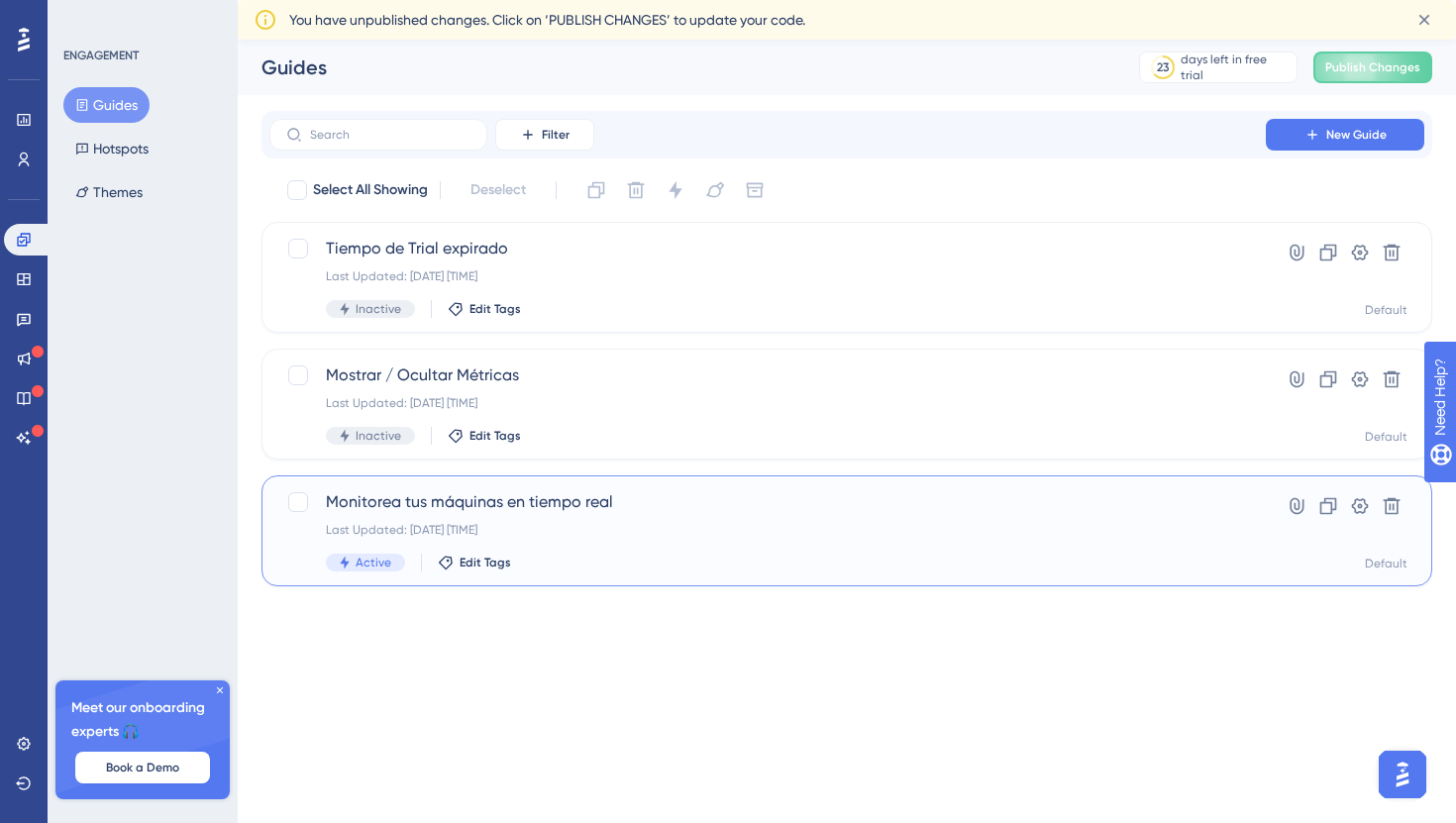 click on "Monitorea tus máquinas en tiempo real Last Updated: [DATE] [TIME] Active Edit Tags Hyperlink Clone Settings Delete Default" at bounding box center [847, 531] 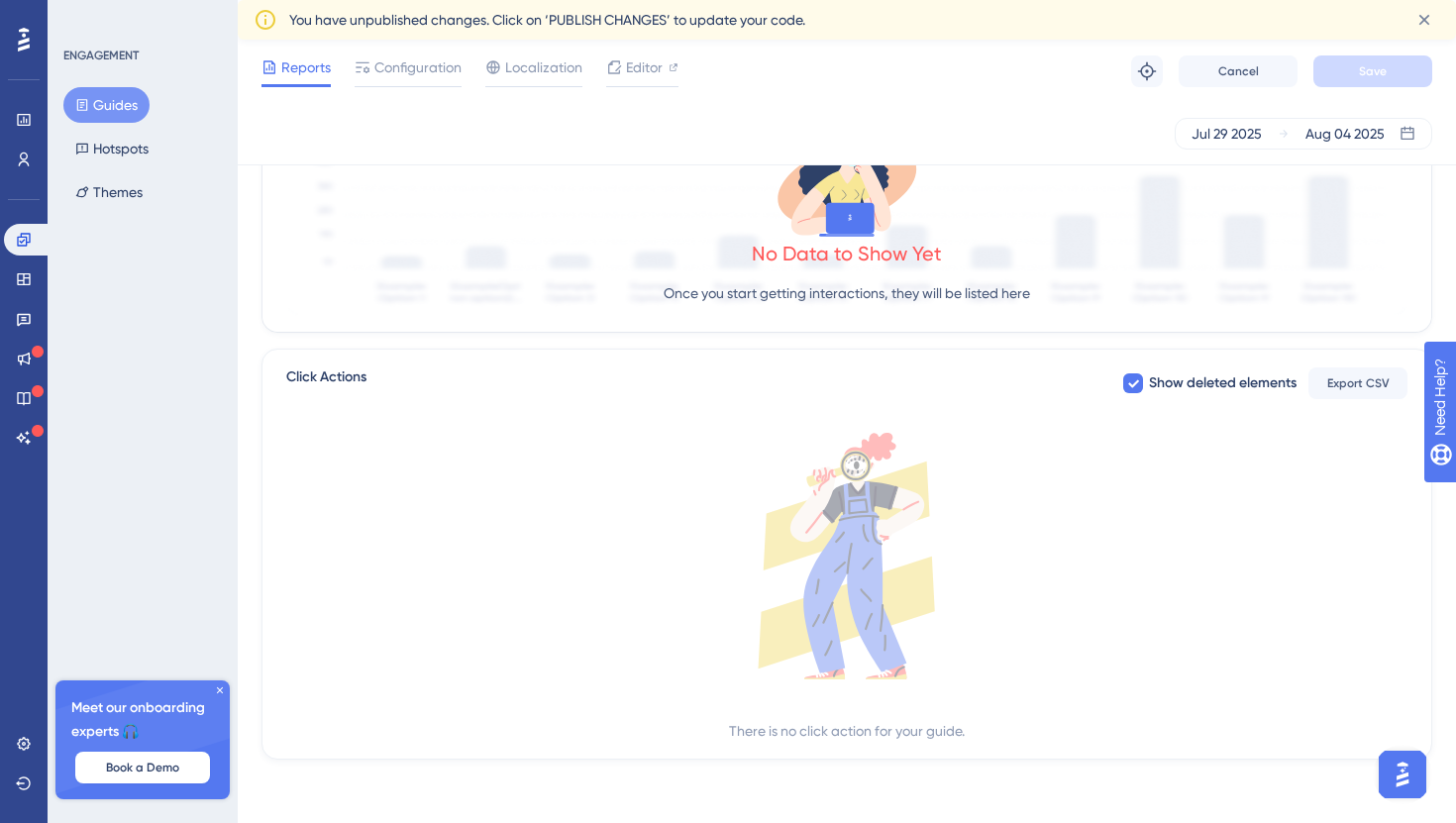 scroll, scrollTop: 0, scrollLeft: 0, axis: both 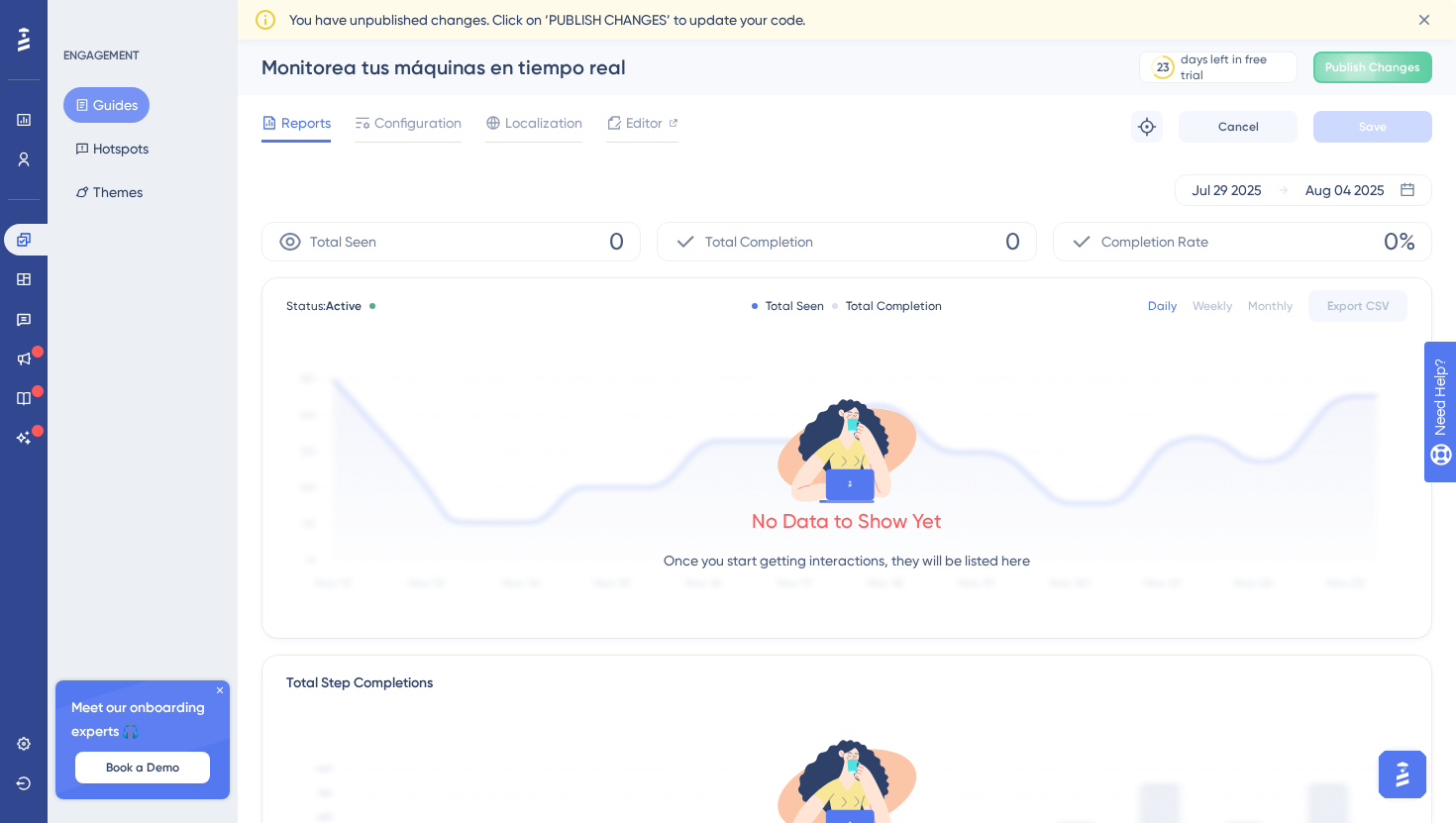 click on "Guides" at bounding box center (106, 105) 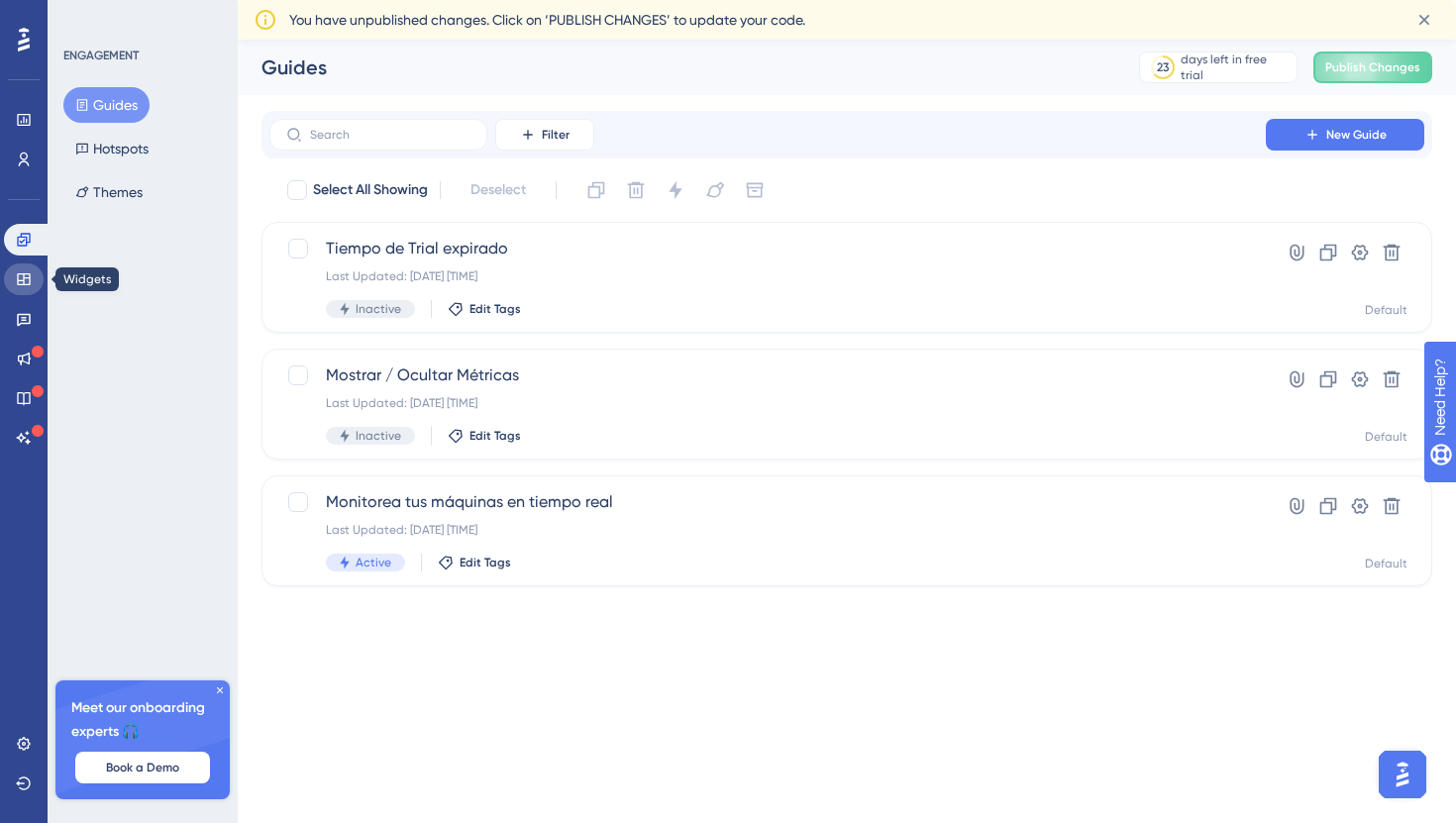 click at bounding box center (24, 279) 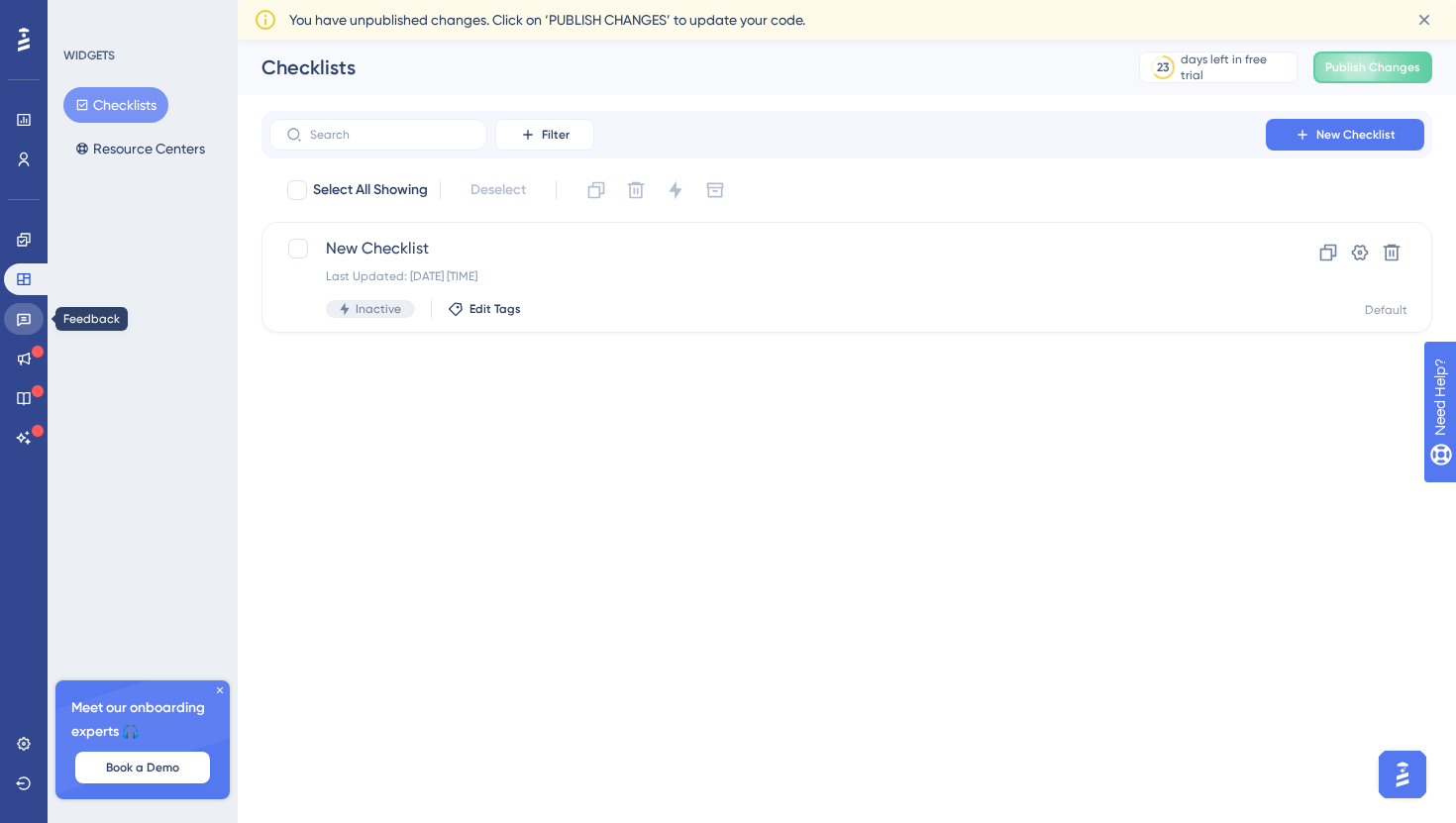 click 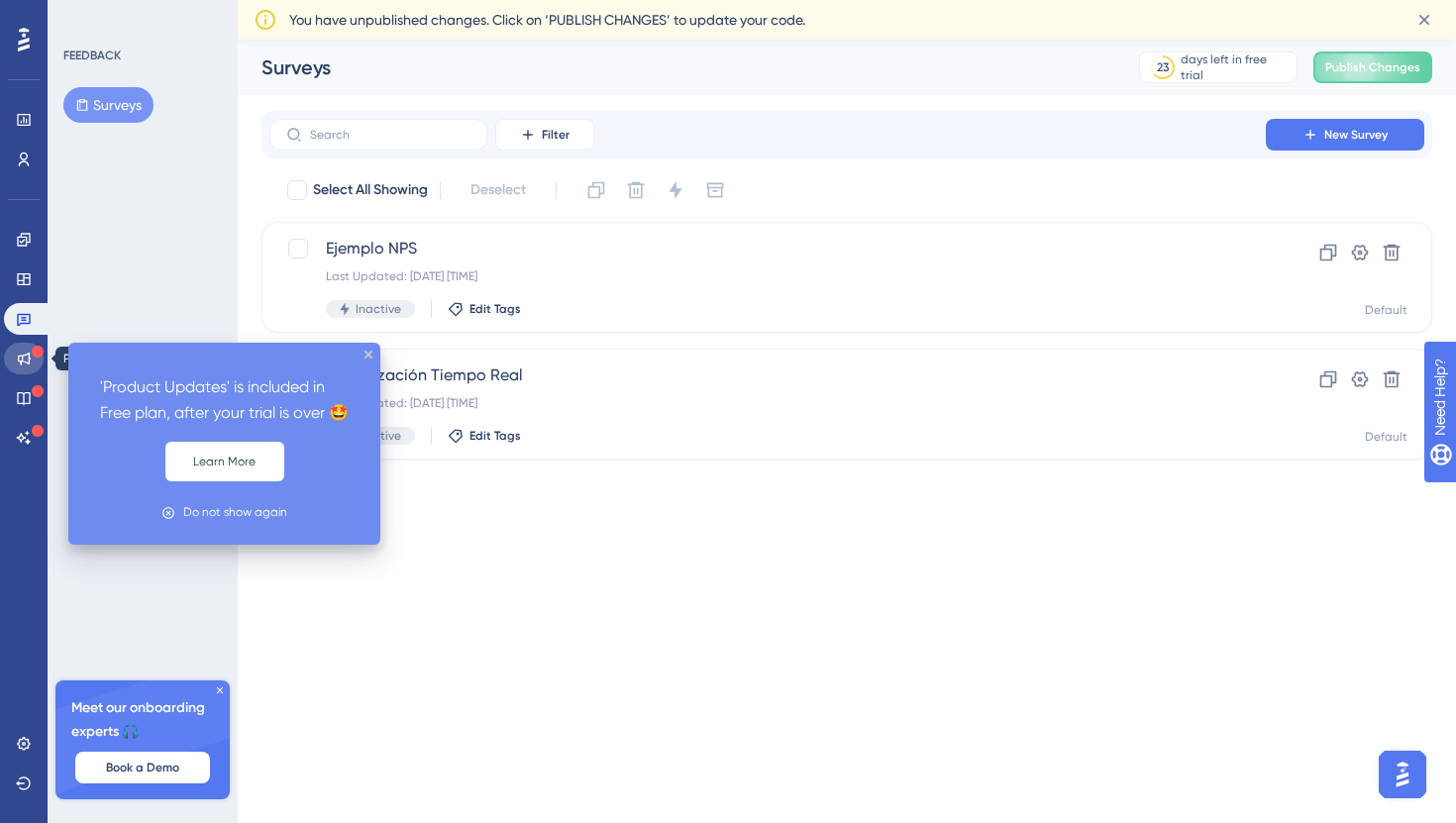 click at bounding box center [24, 359] 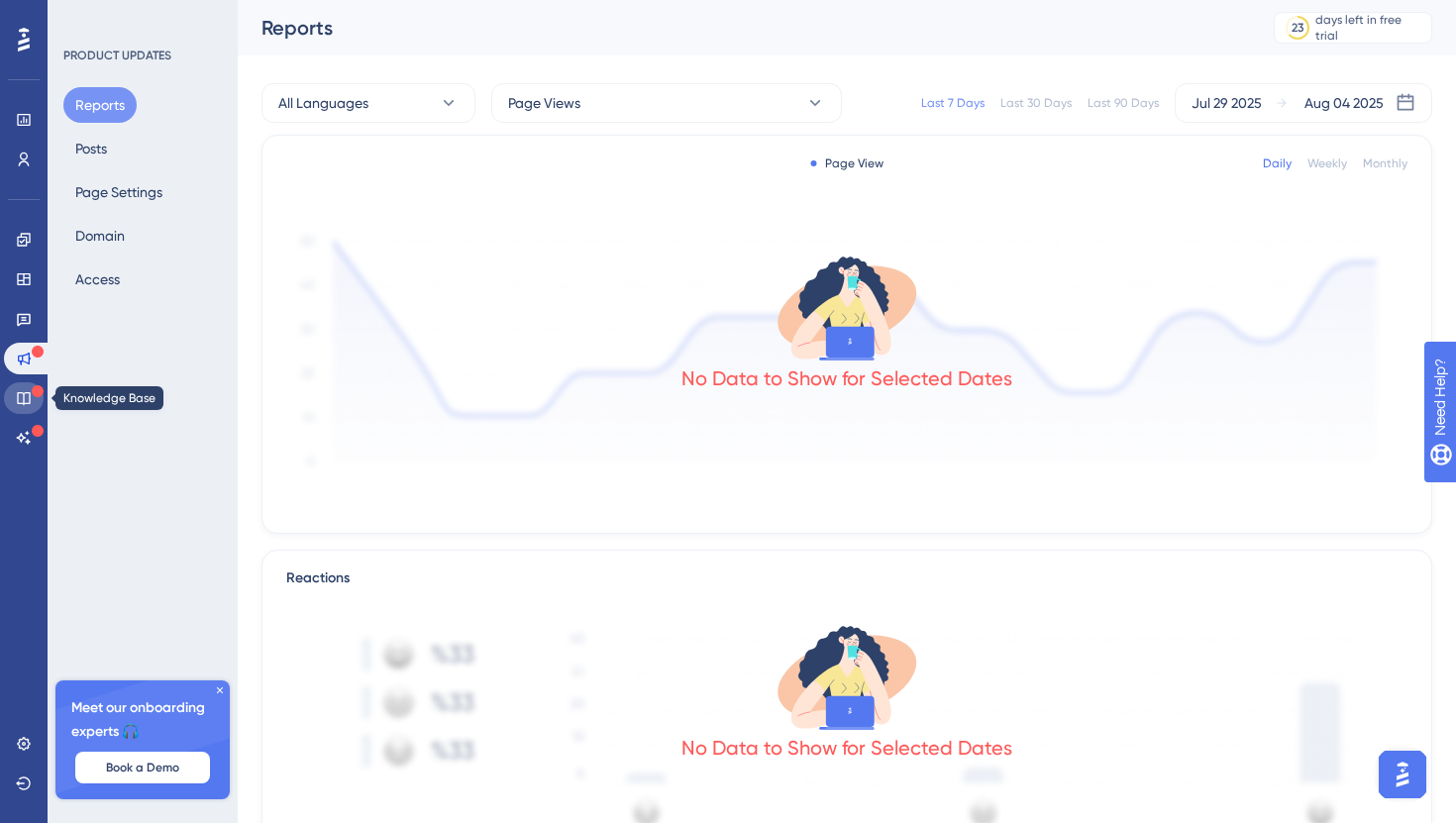 click 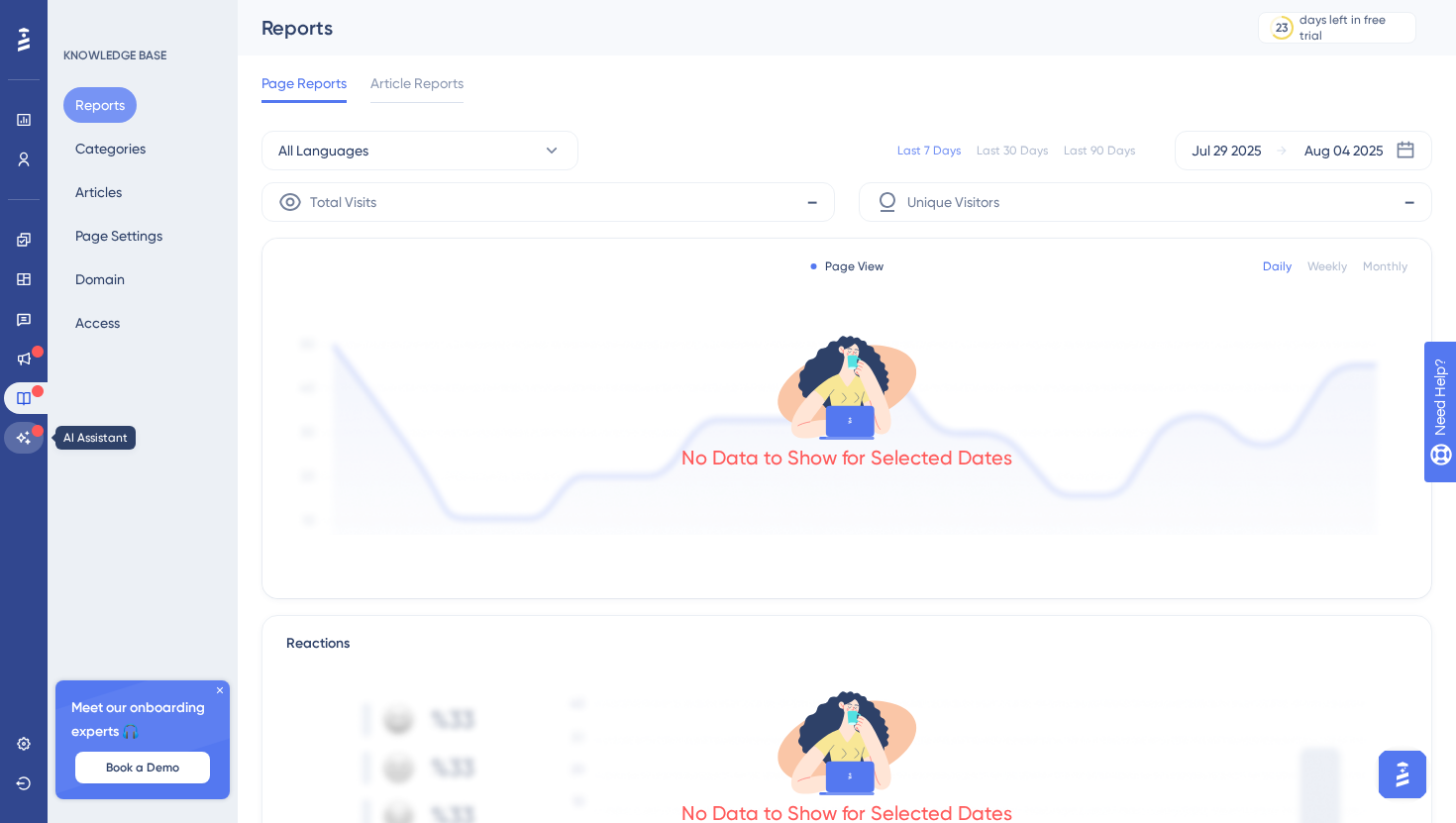 click 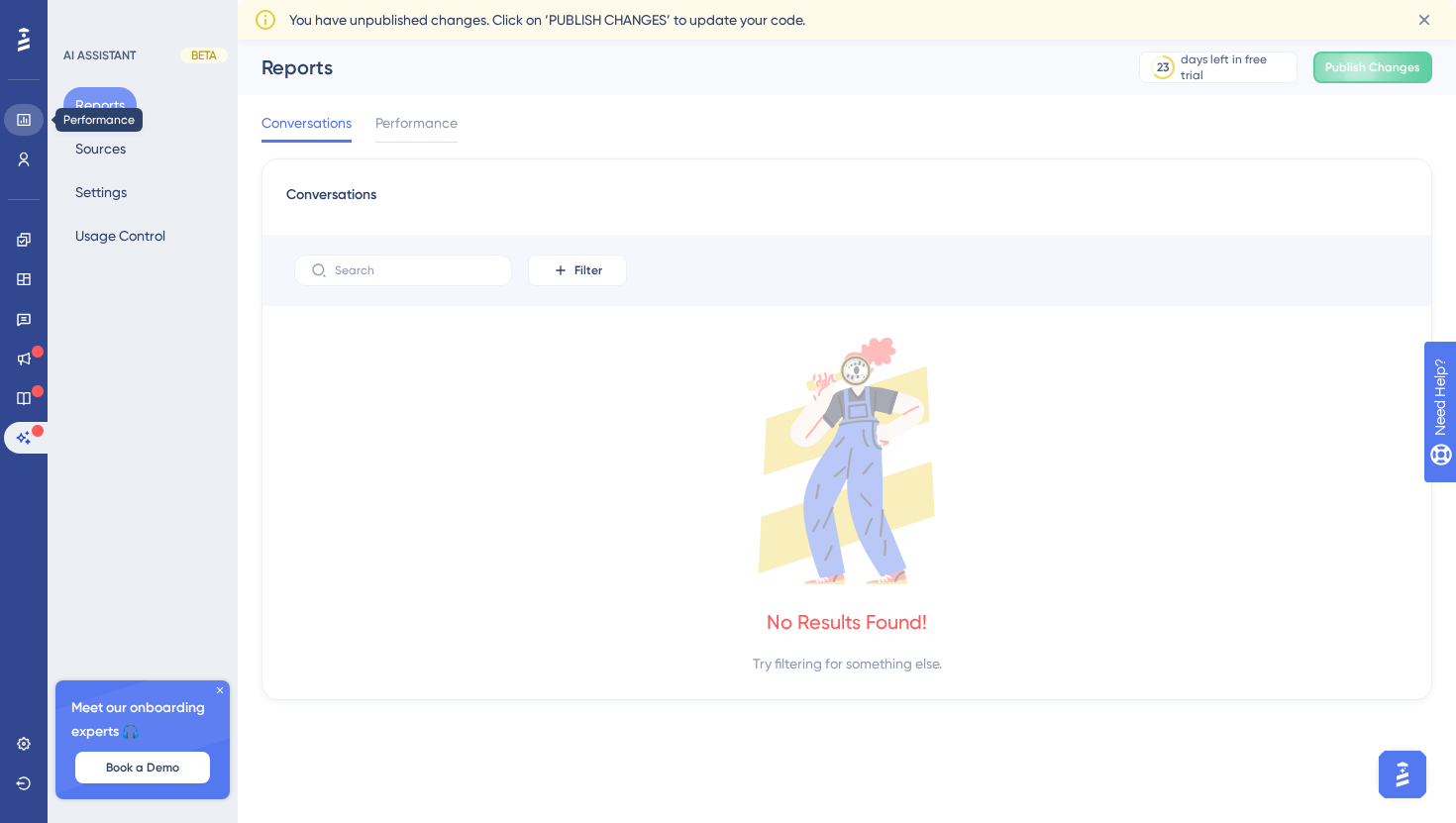 click 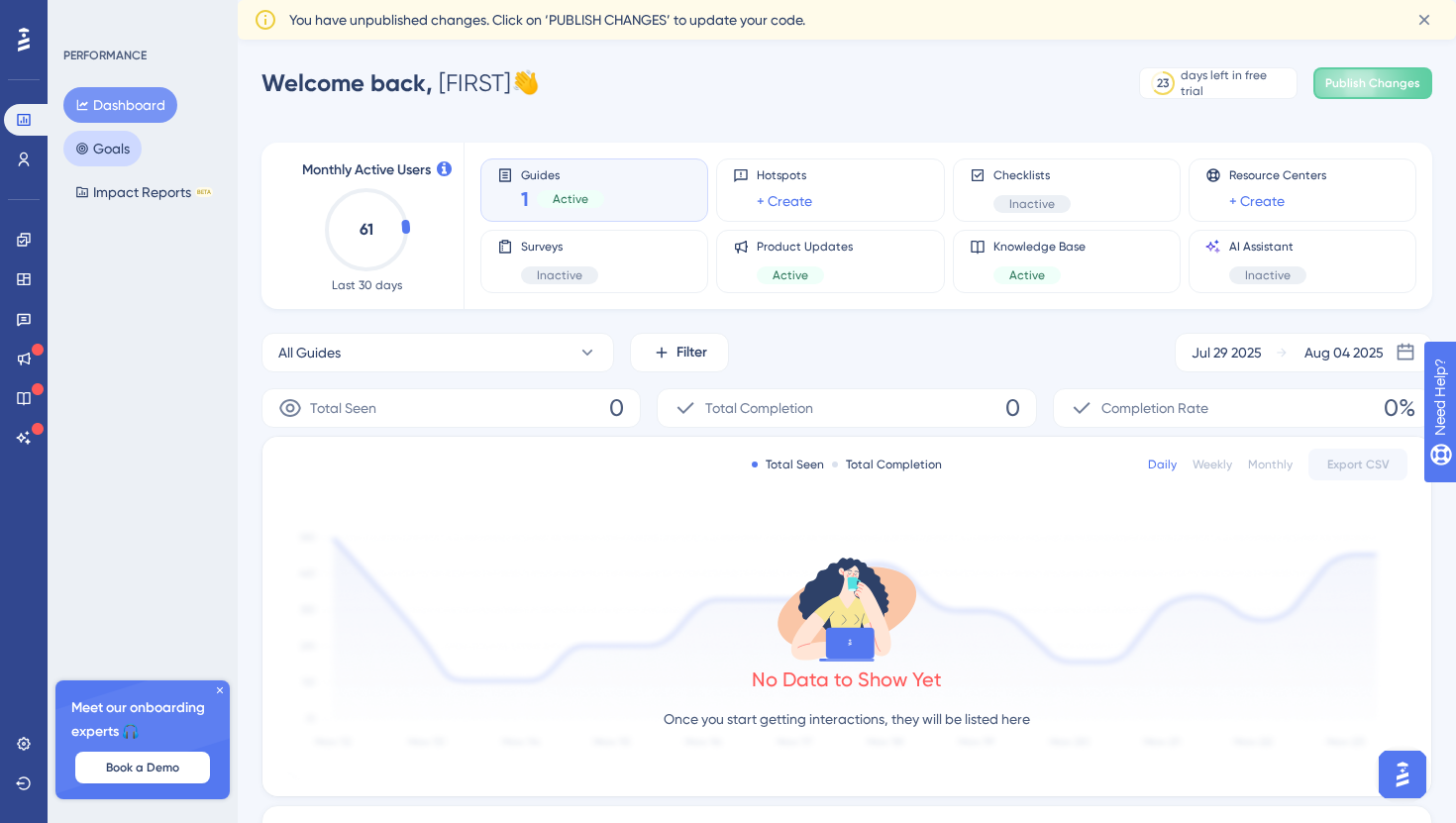 click on "Goals" at bounding box center (102, 149) 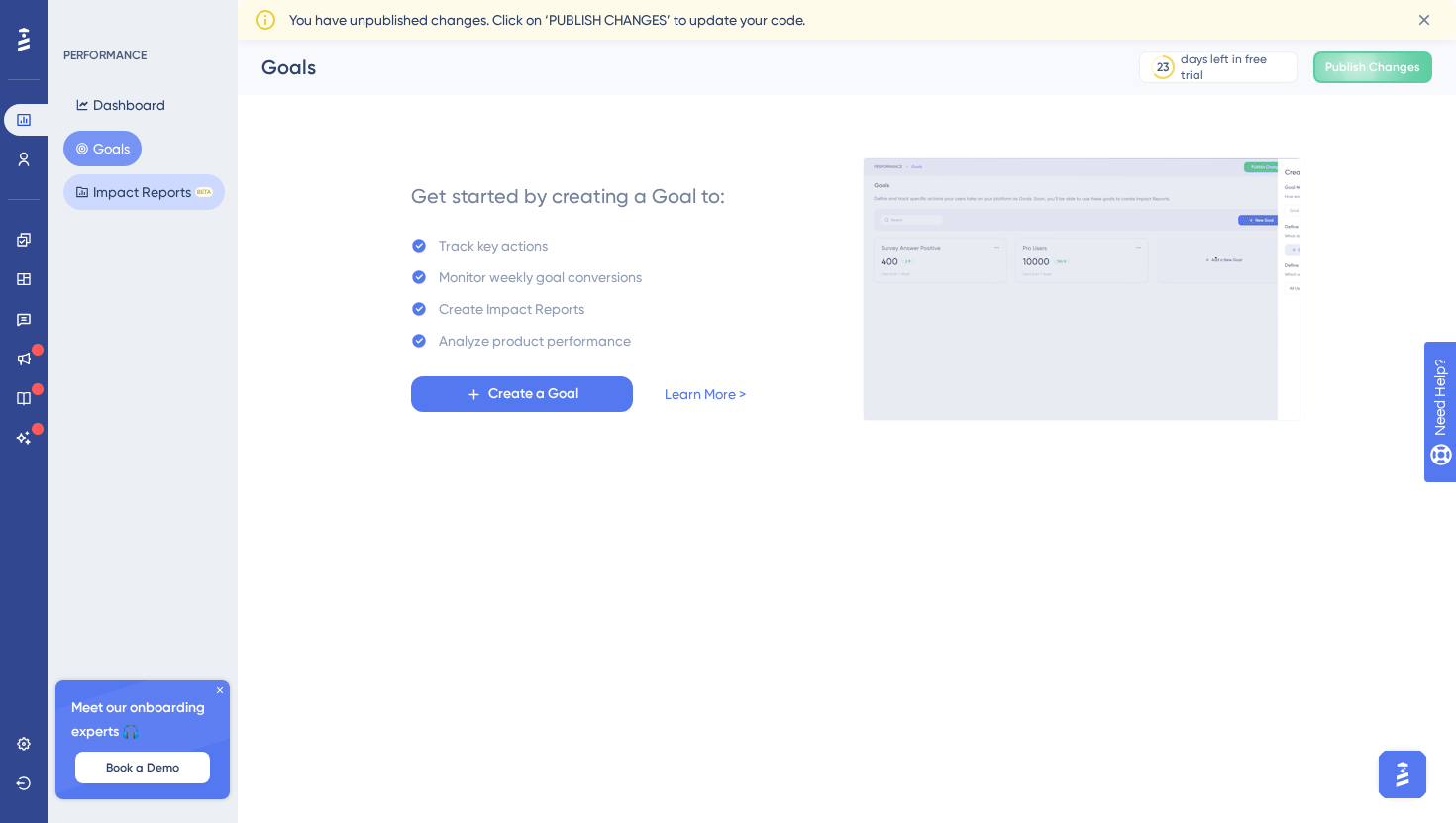 click on "Impact Reports BETA" at bounding box center [144, 192] 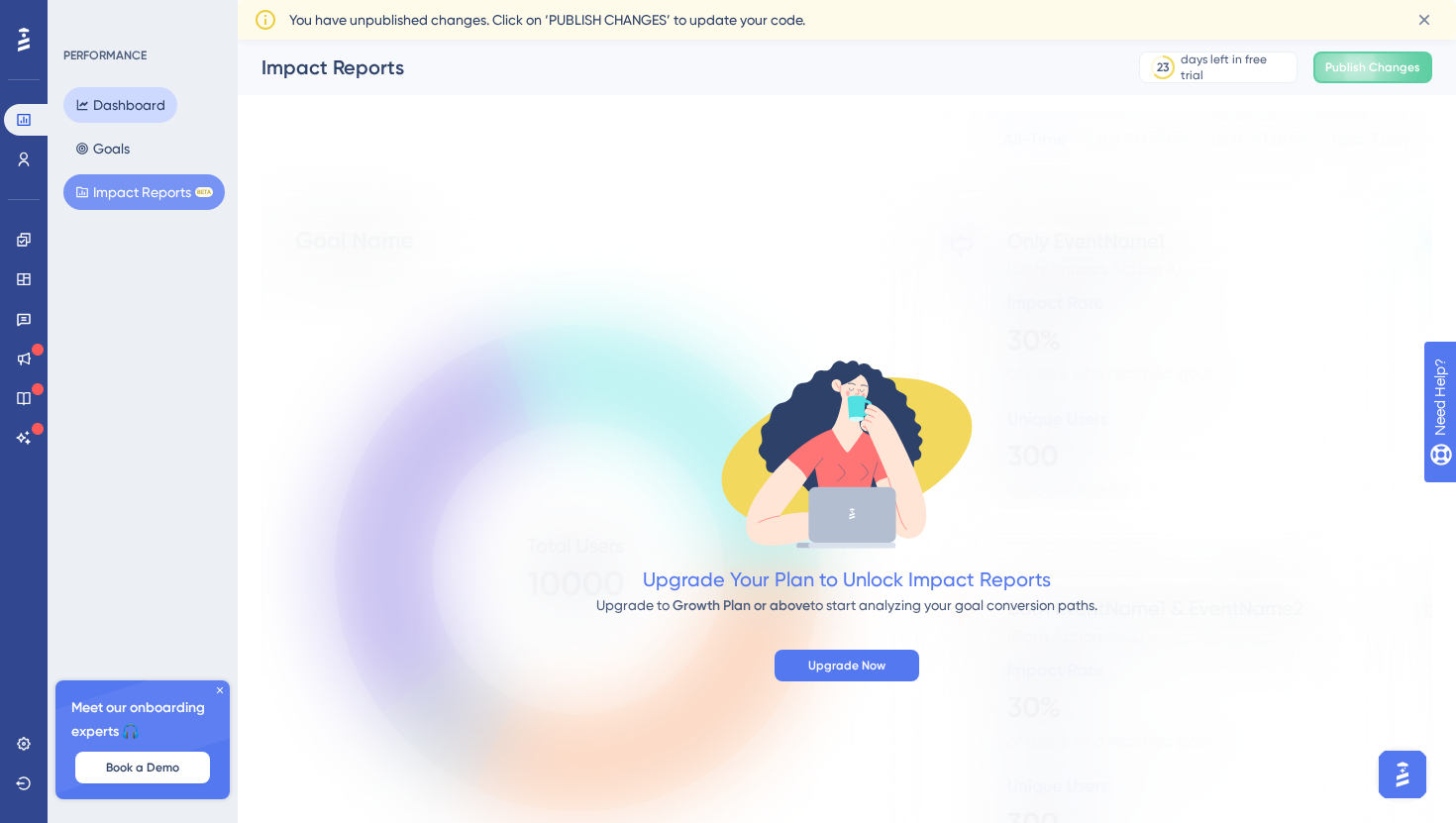 click on "Dashboard" at bounding box center [120, 105] 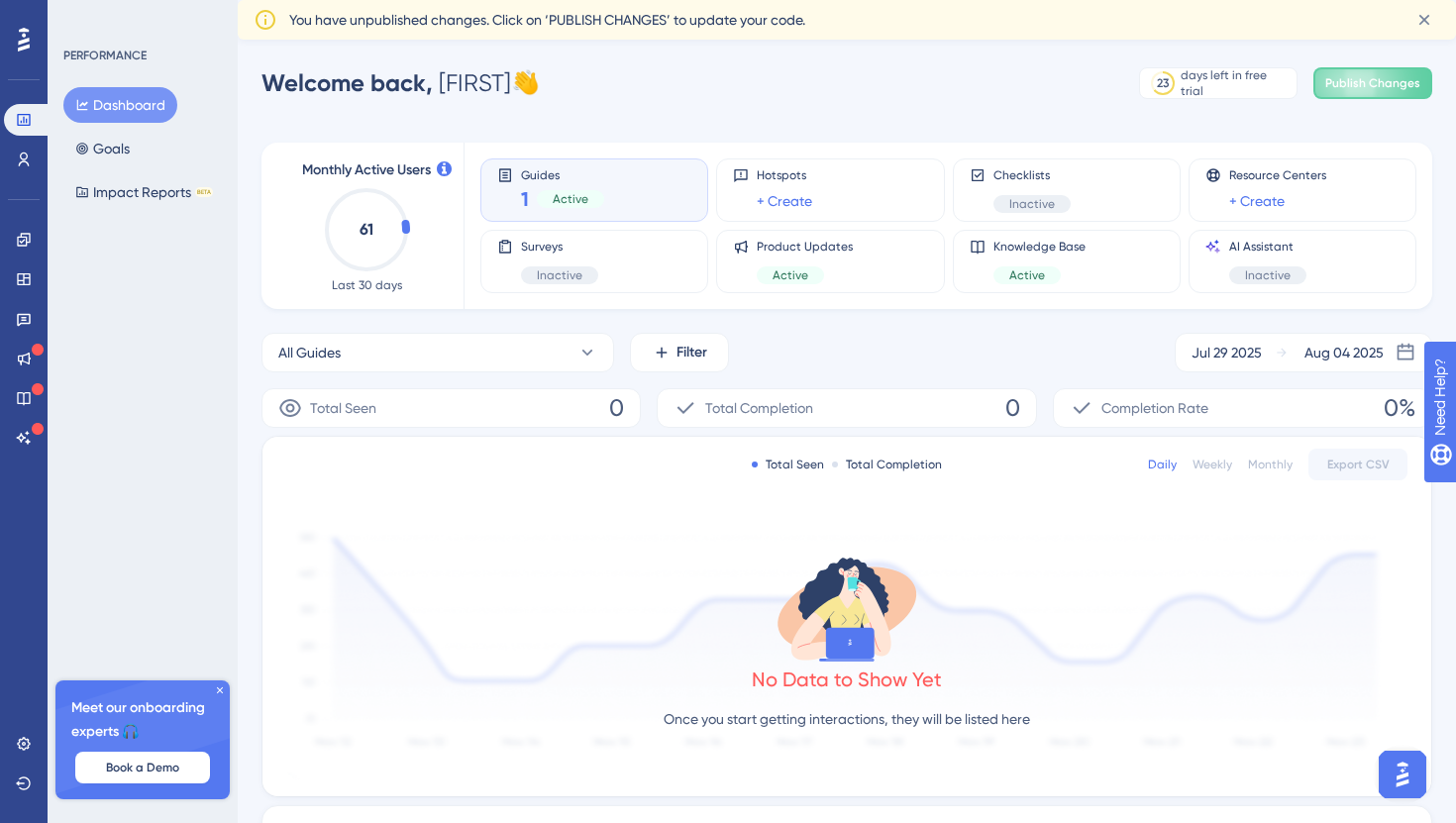 click 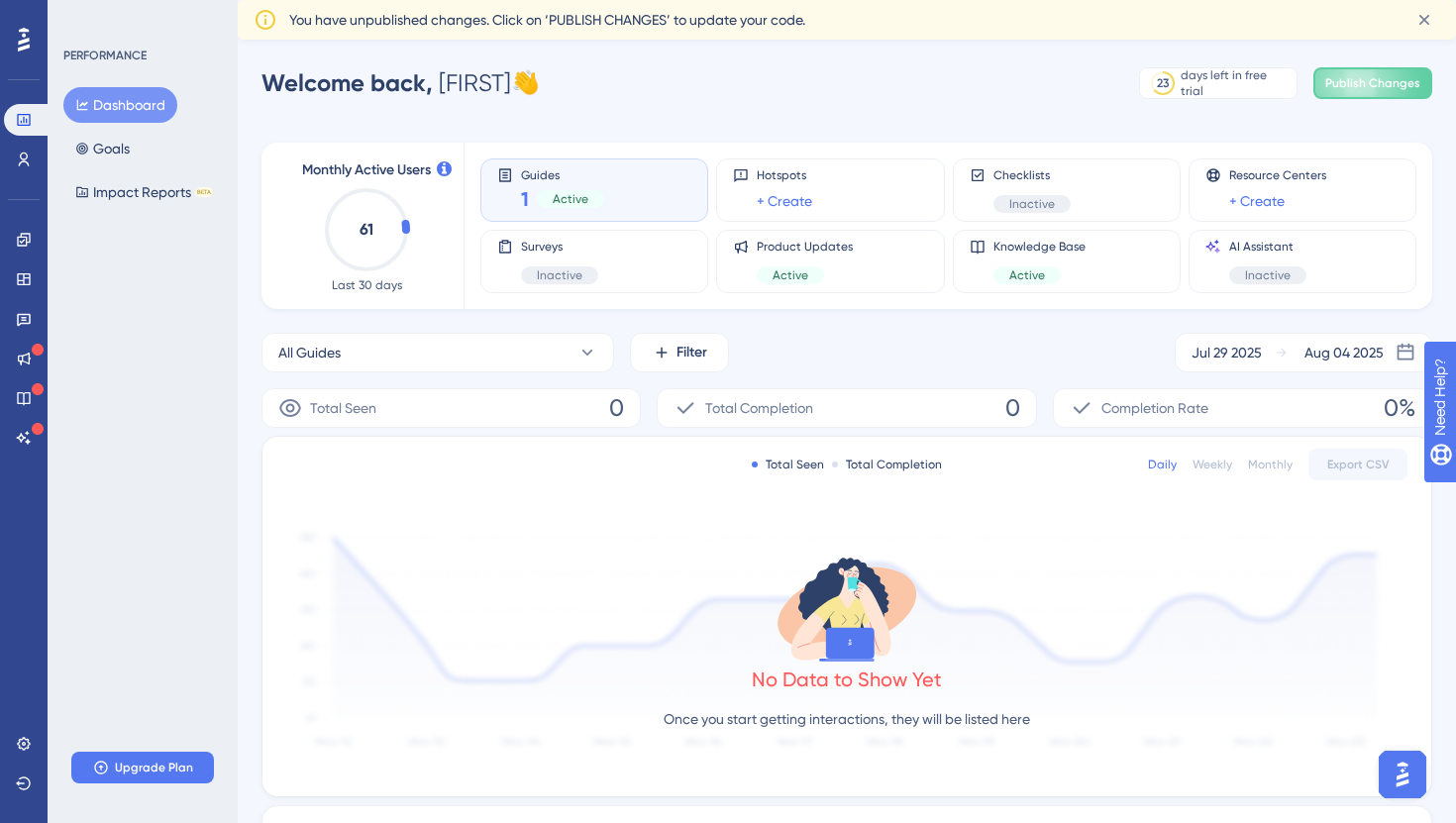 click on "Guides 1 Active" at bounding box center (594, 190) 